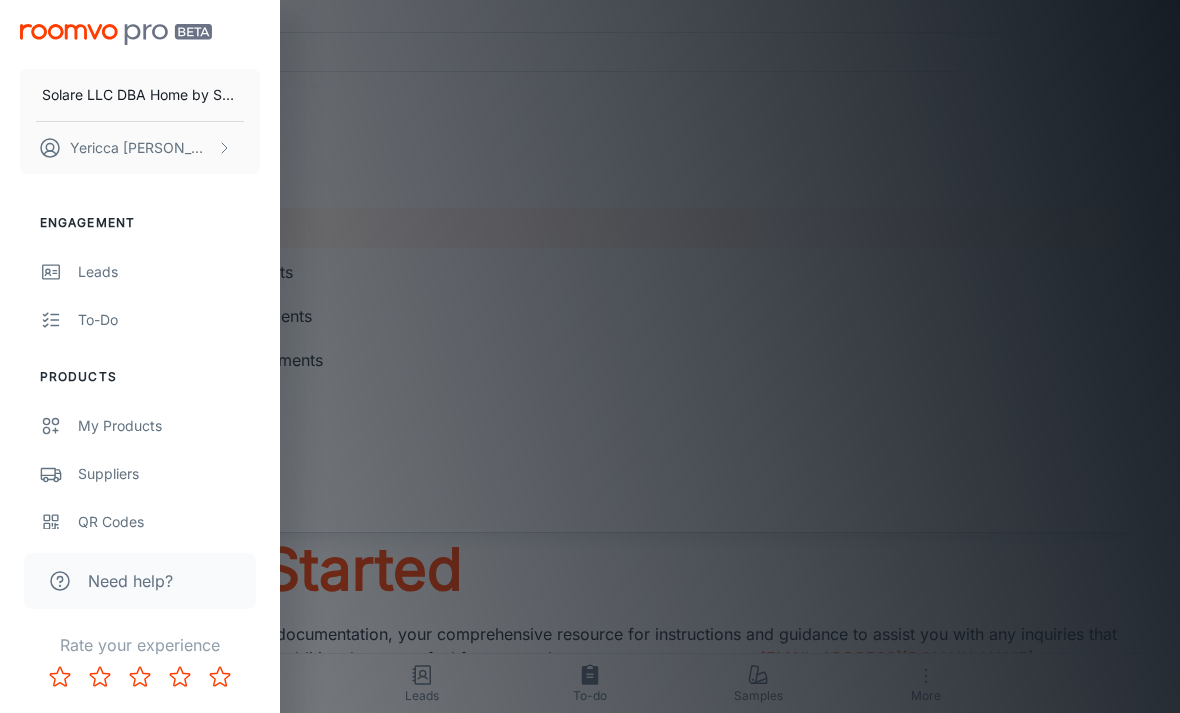 scroll, scrollTop: 0, scrollLeft: 0, axis: both 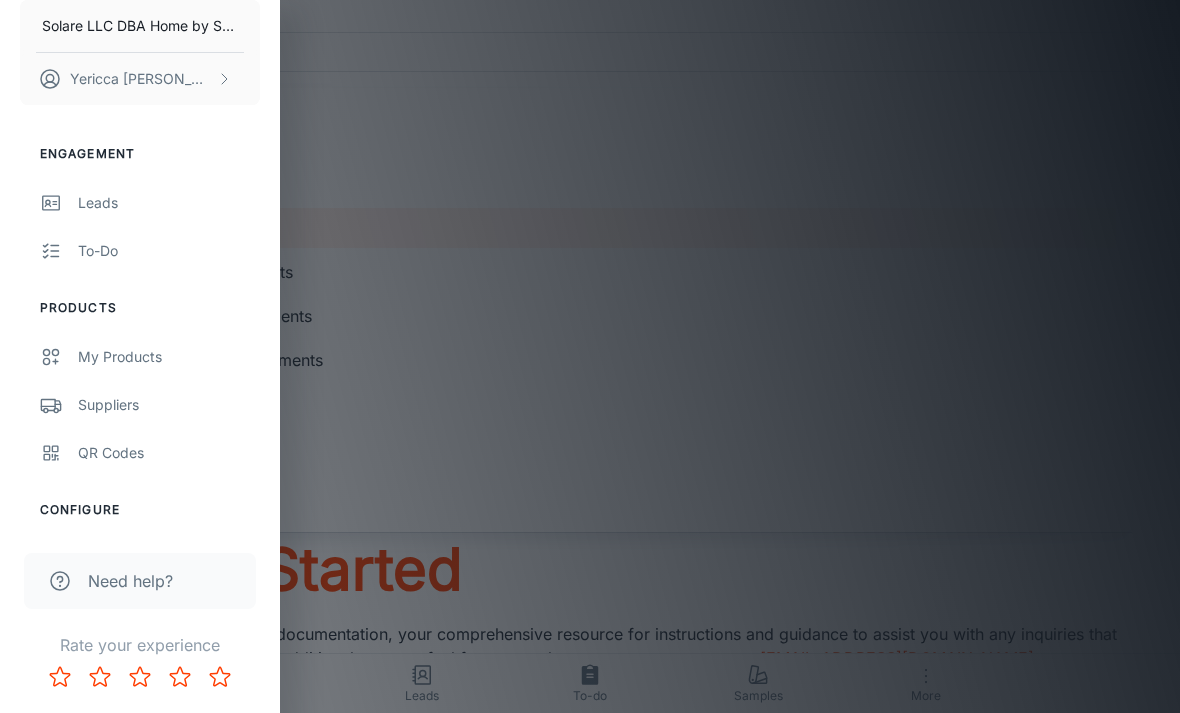 click on "Suppliers" at bounding box center [169, 405] 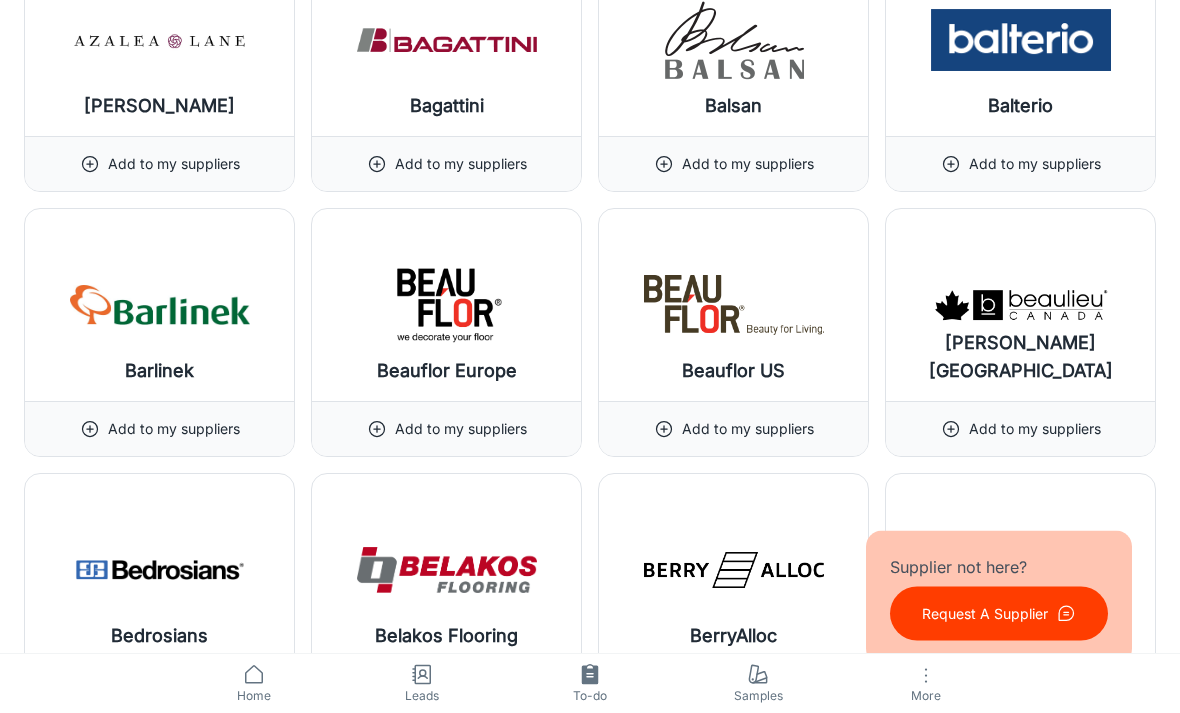 scroll, scrollTop: 3767, scrollLeft: 0, axis: vertical 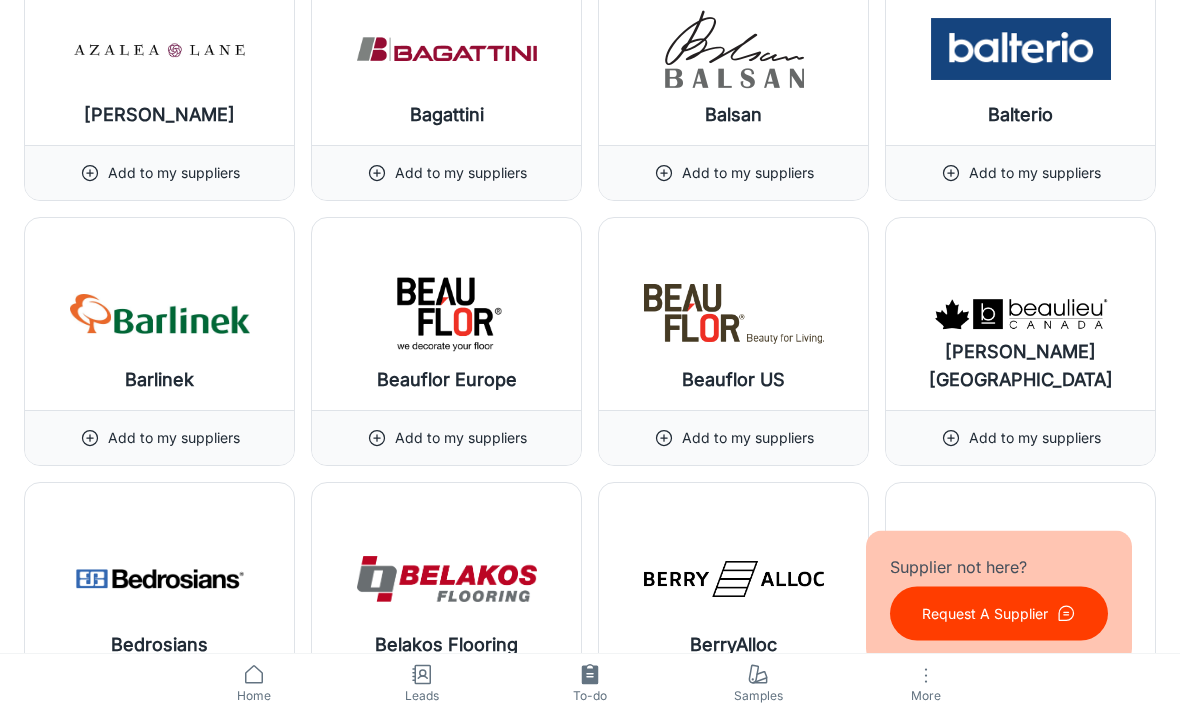 click 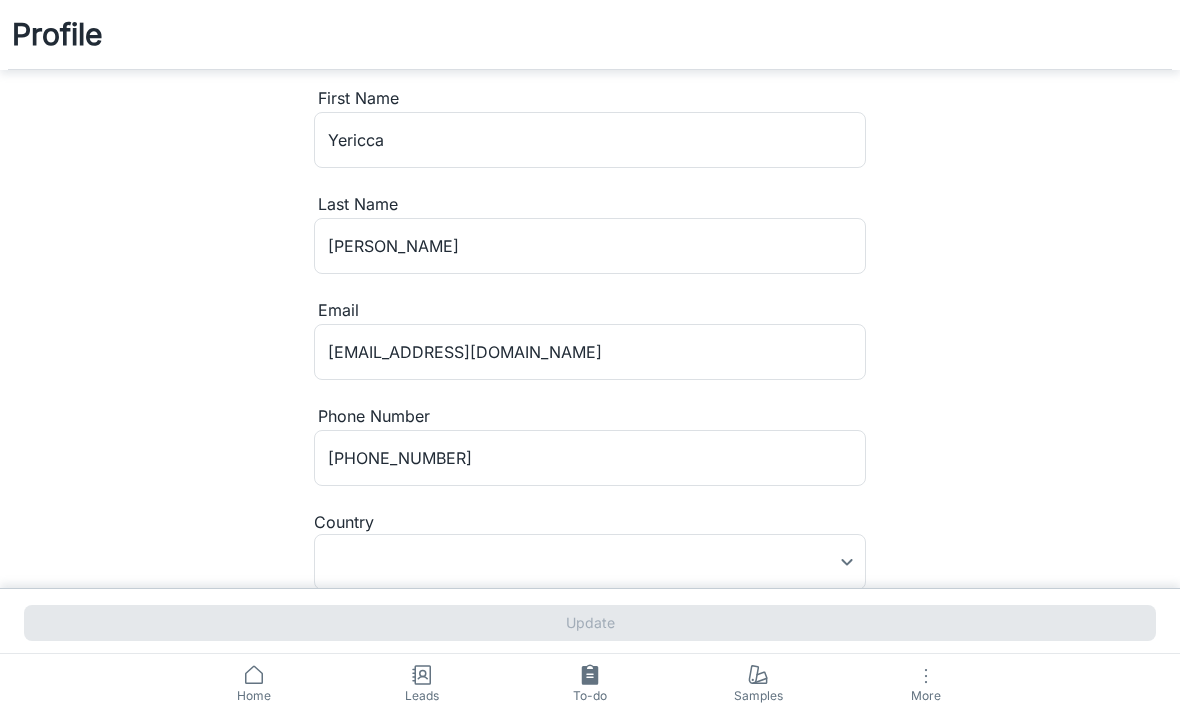 scroll, scrollTop: 2, scrollLeft: 0, axis: vertical 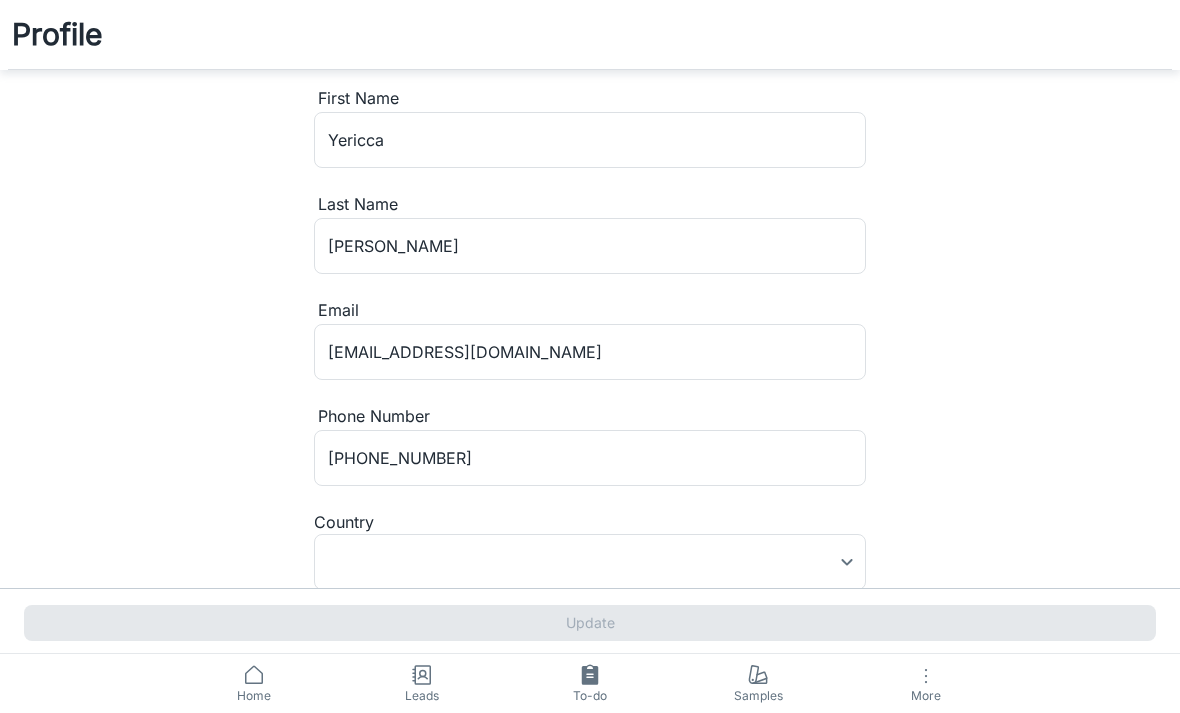 type on "[GEOGRAPHIC_DATA]" 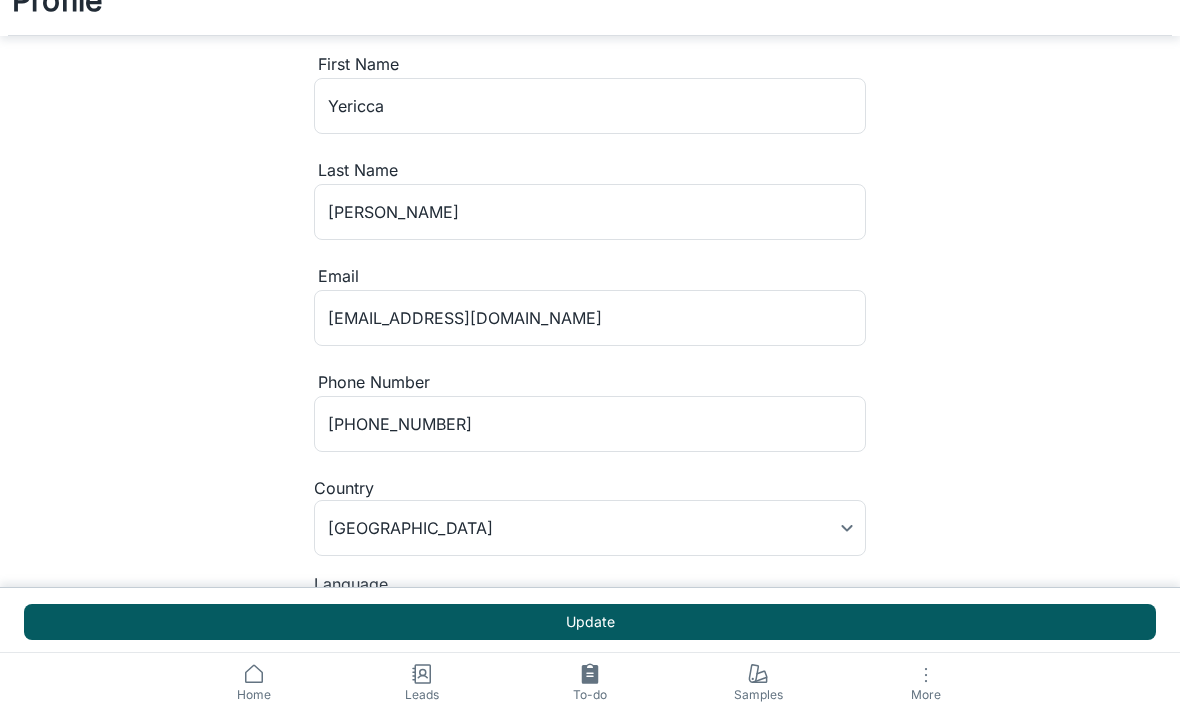 scroll, scrollTop: 0, scrollLeft: 0, axis: both 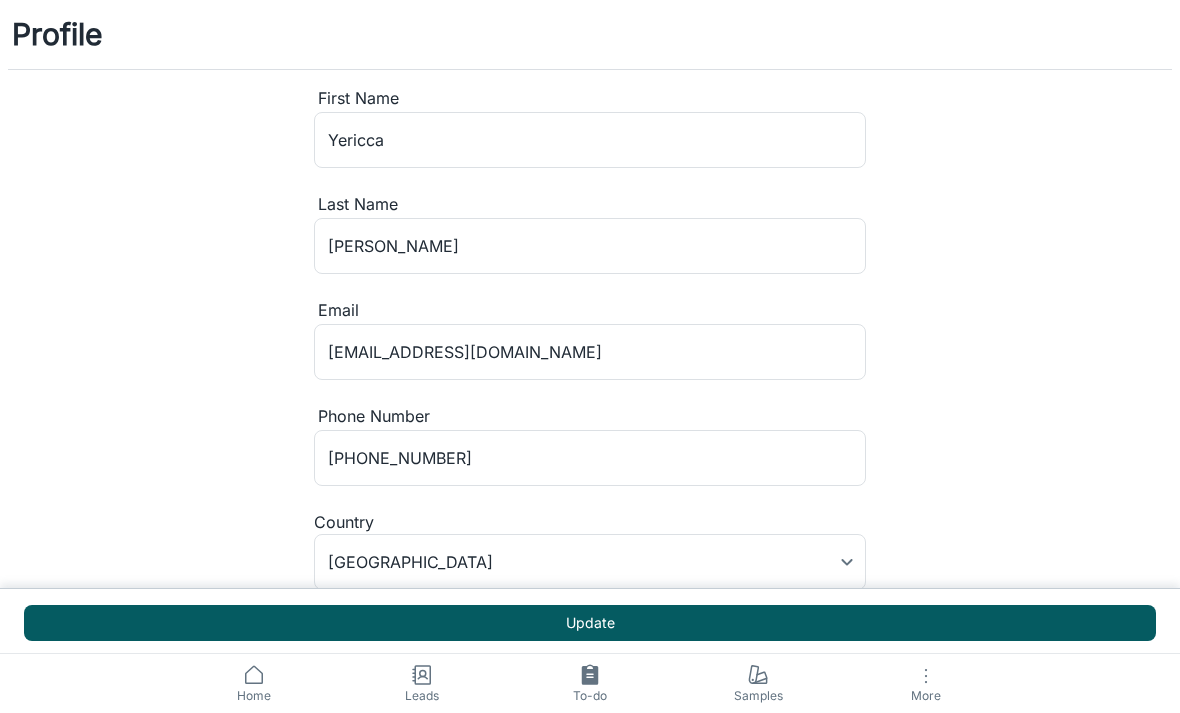 click 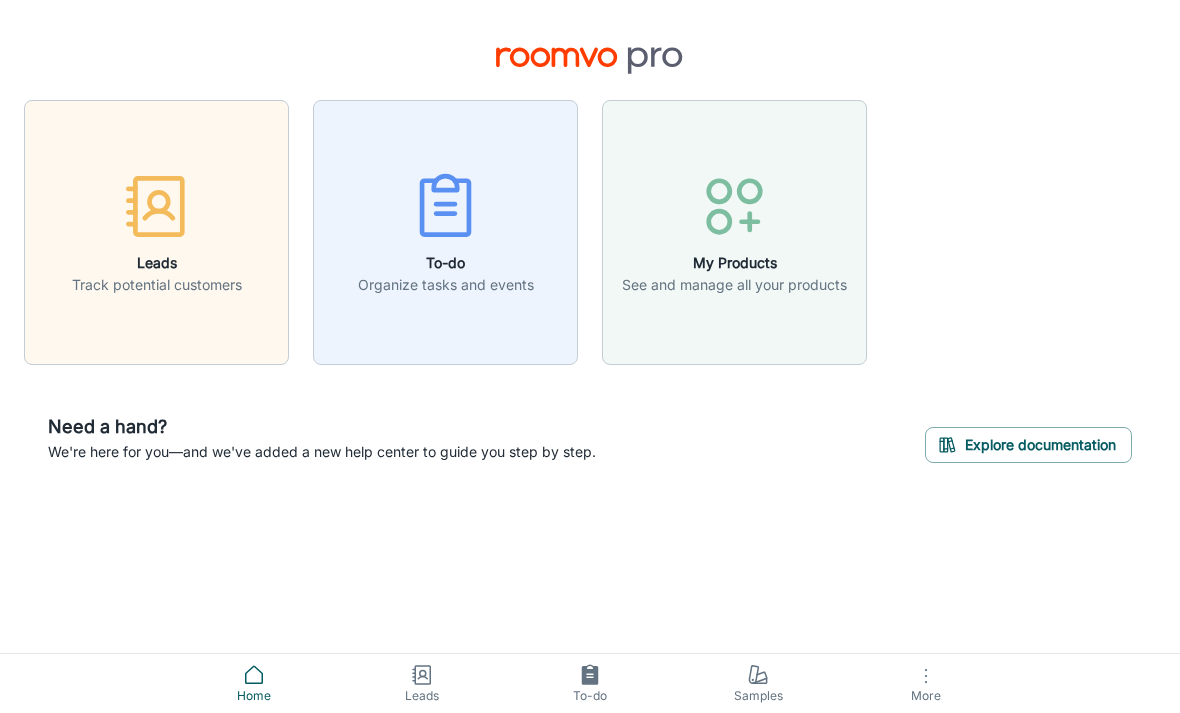 click 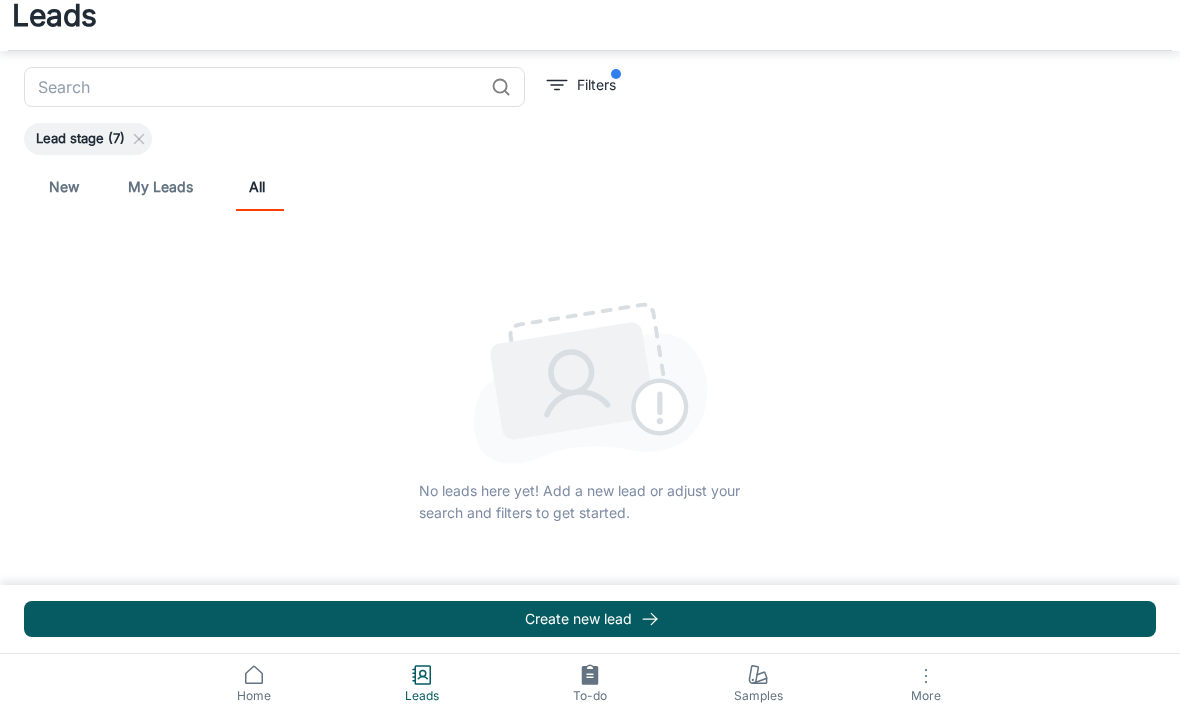 scroll, scrollTop: 0, scrollLeft: 0, axis: both 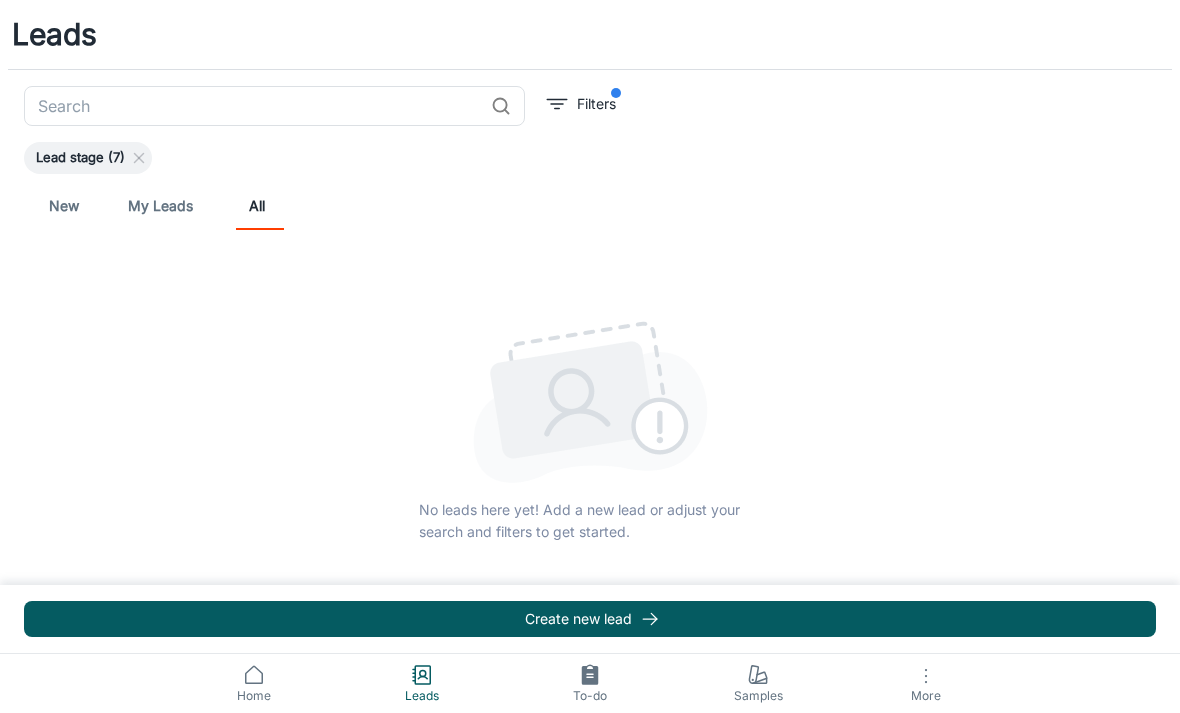 click 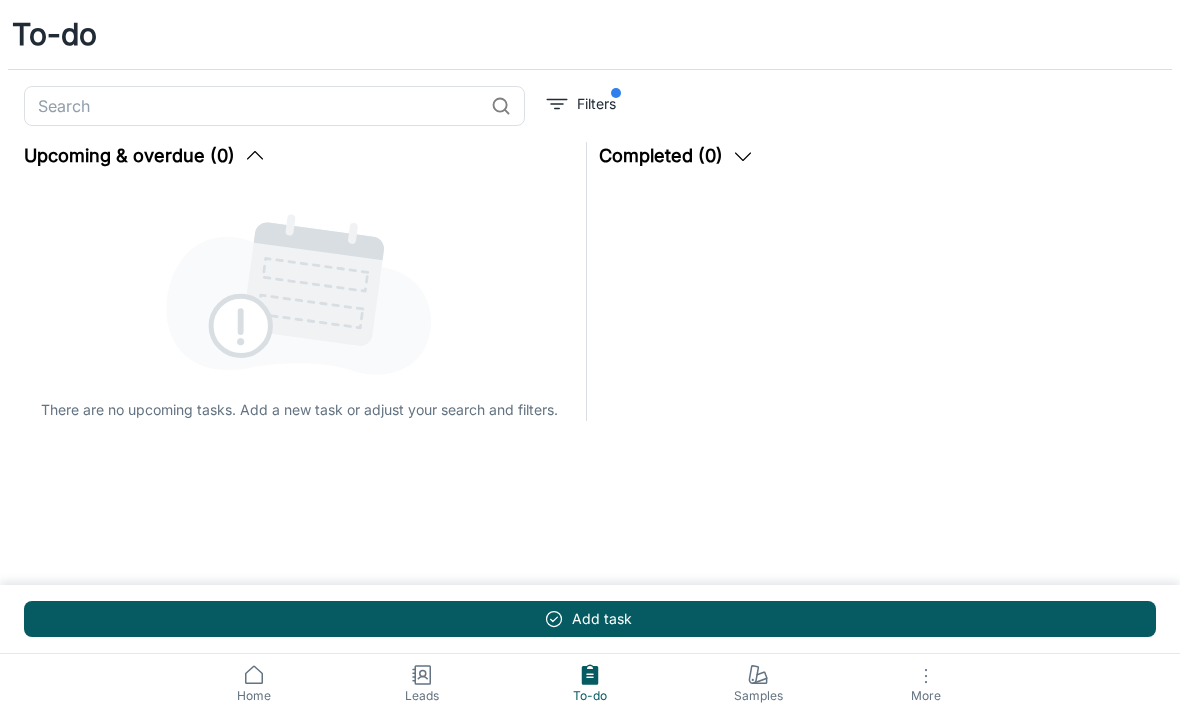 click on "Home" at bounding box center [254, 696] 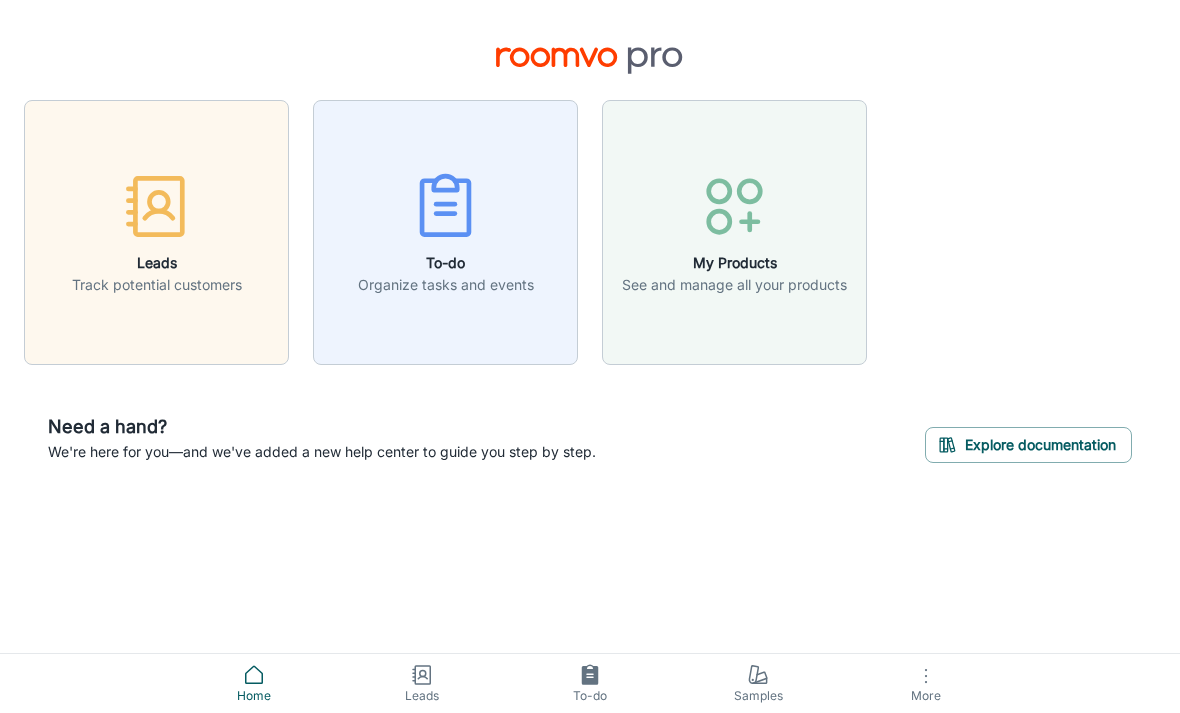 click on "More" at bounding box center [926, 695] 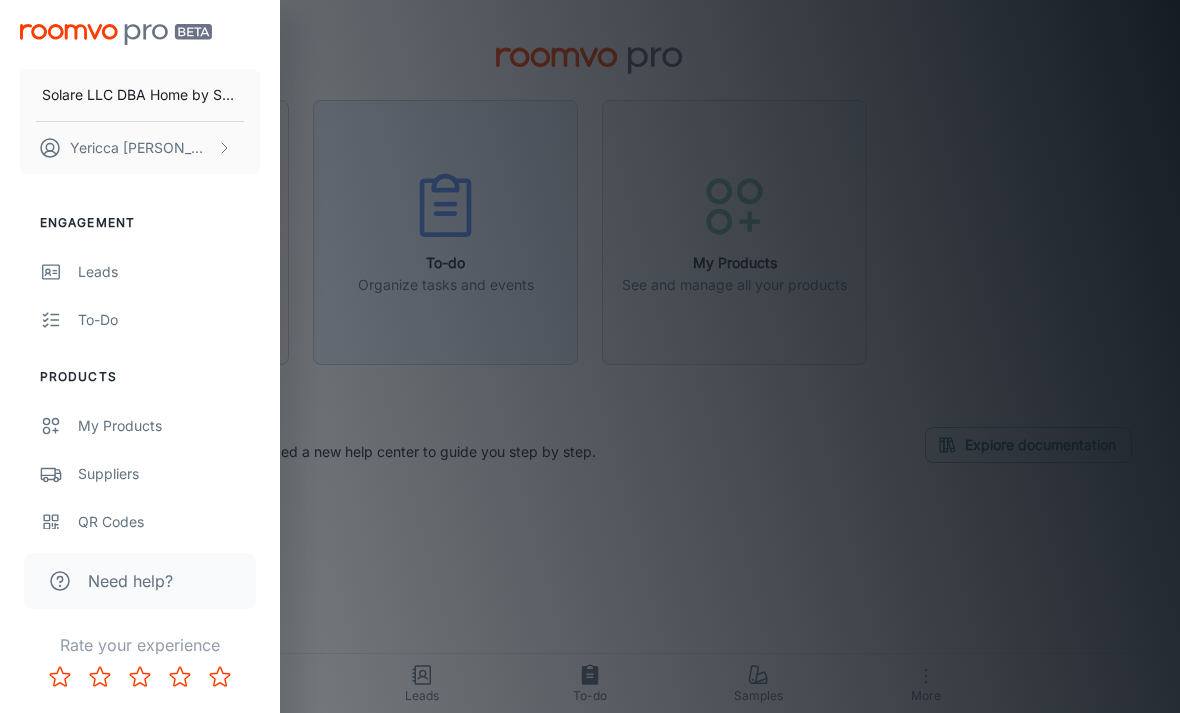 click on "My Products" at bounding box center (169, 426) 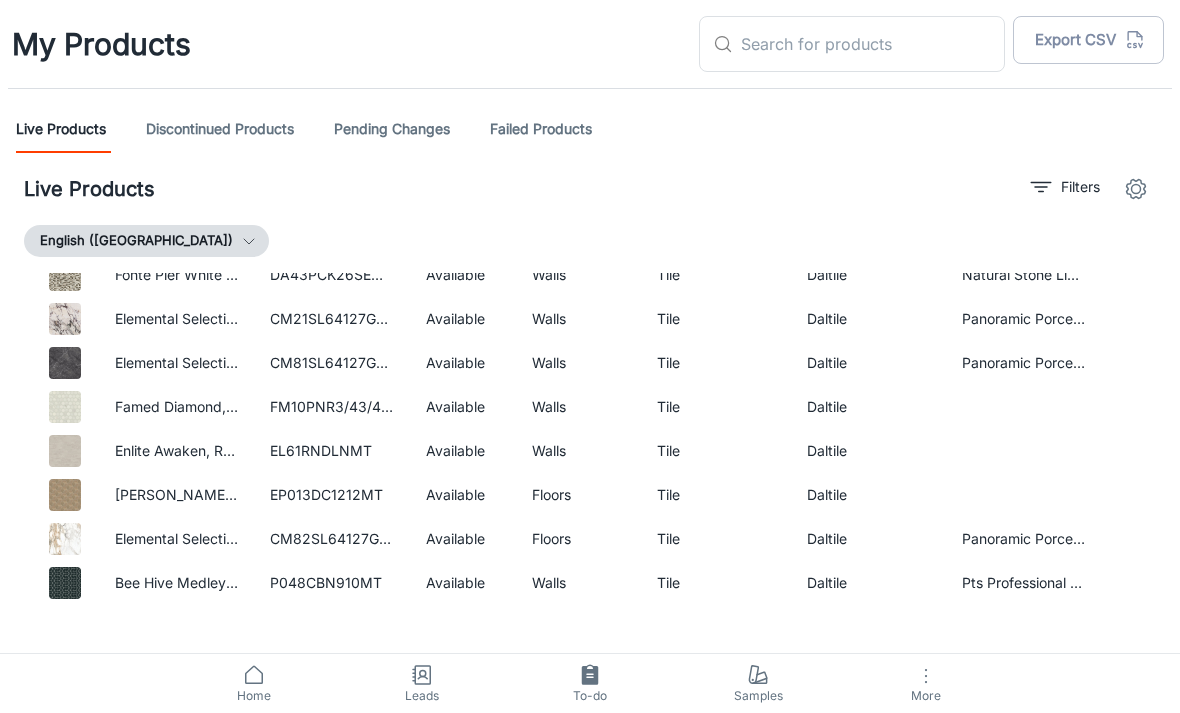 scroll, scrollTop: 25067, scrollLeft: 0, axis: vertical 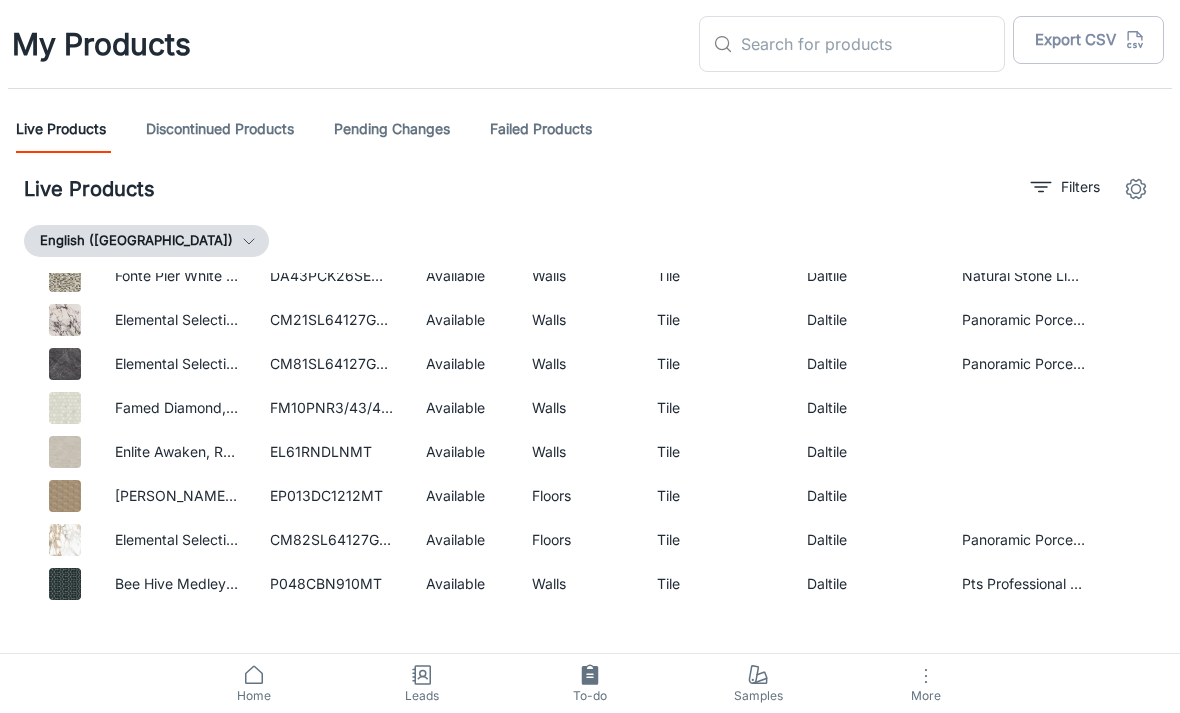 click on "Filters" at bounding box center [1080, 187] 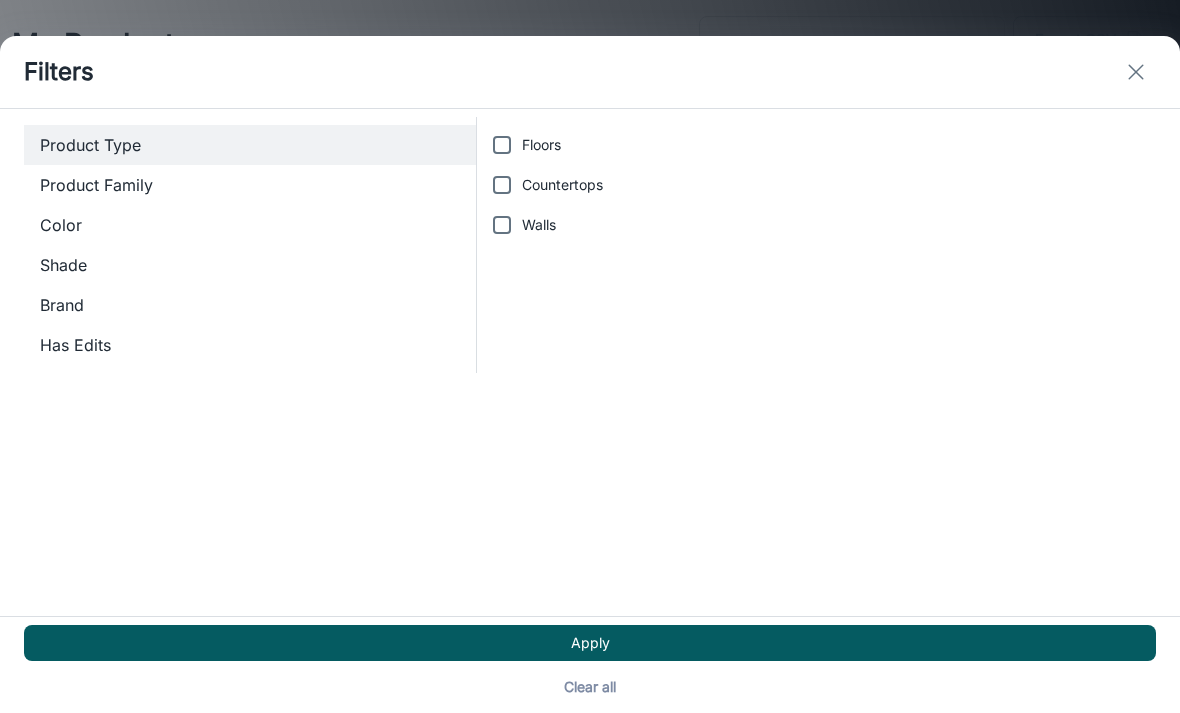 click 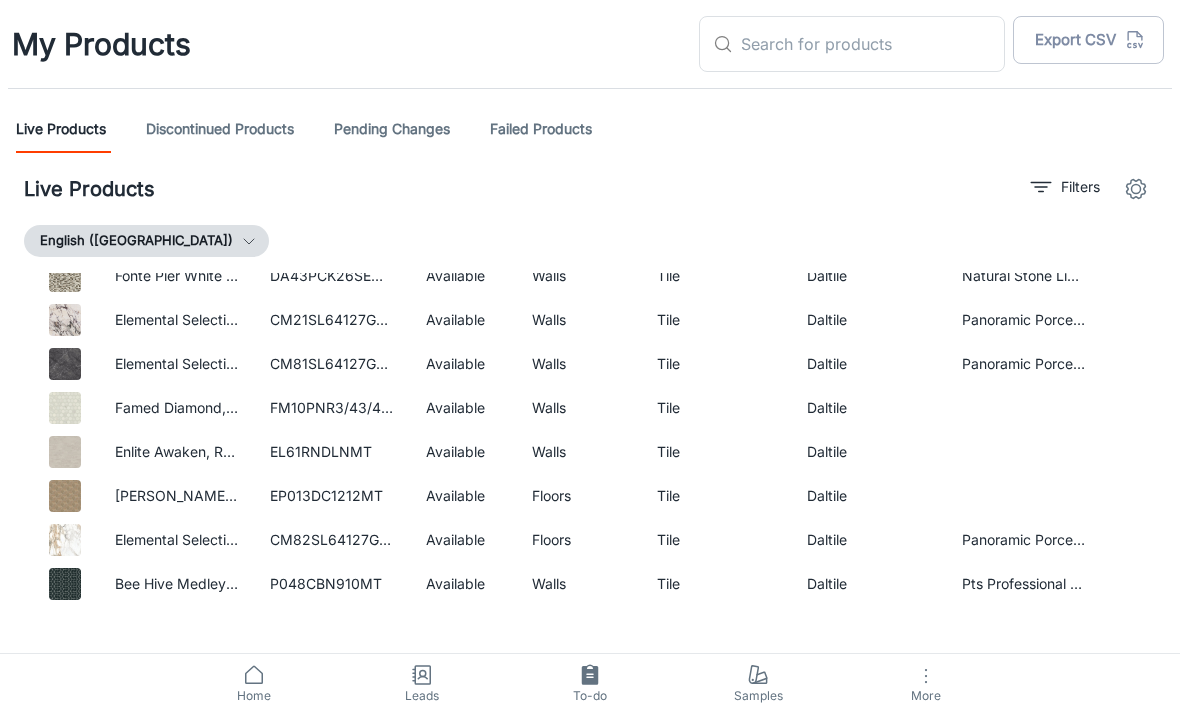 click 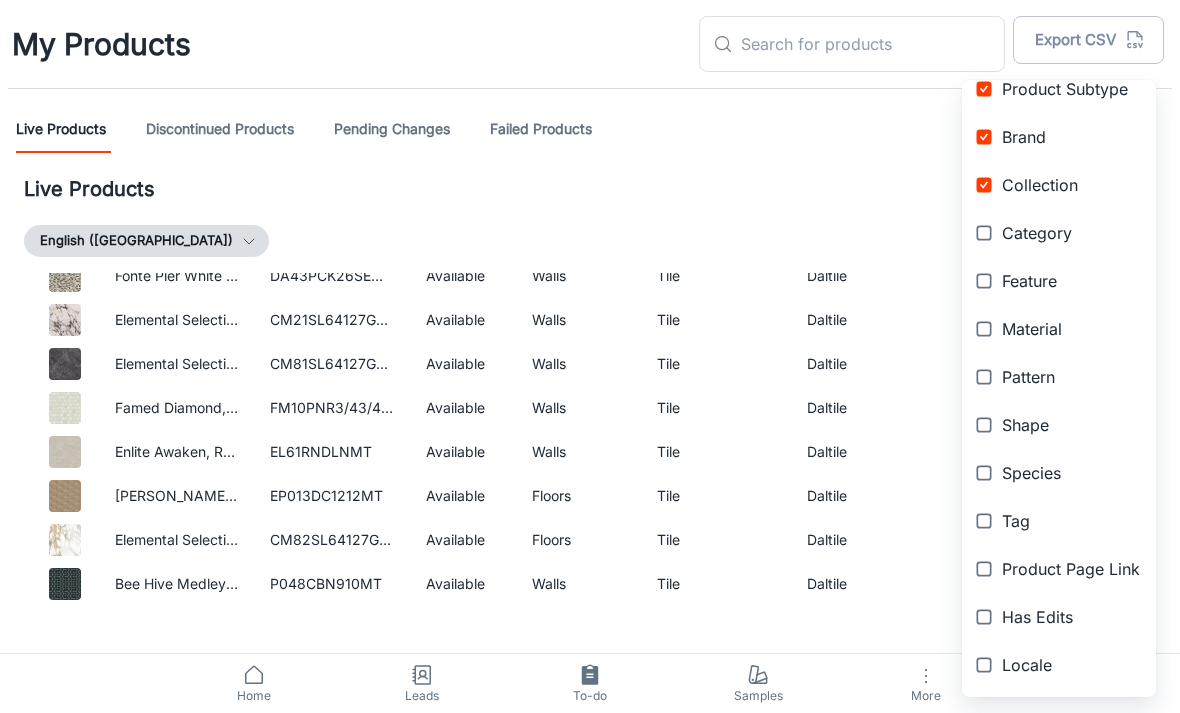 scroll, scrollTop: 390, scrollLeft: 0, axis: vertical 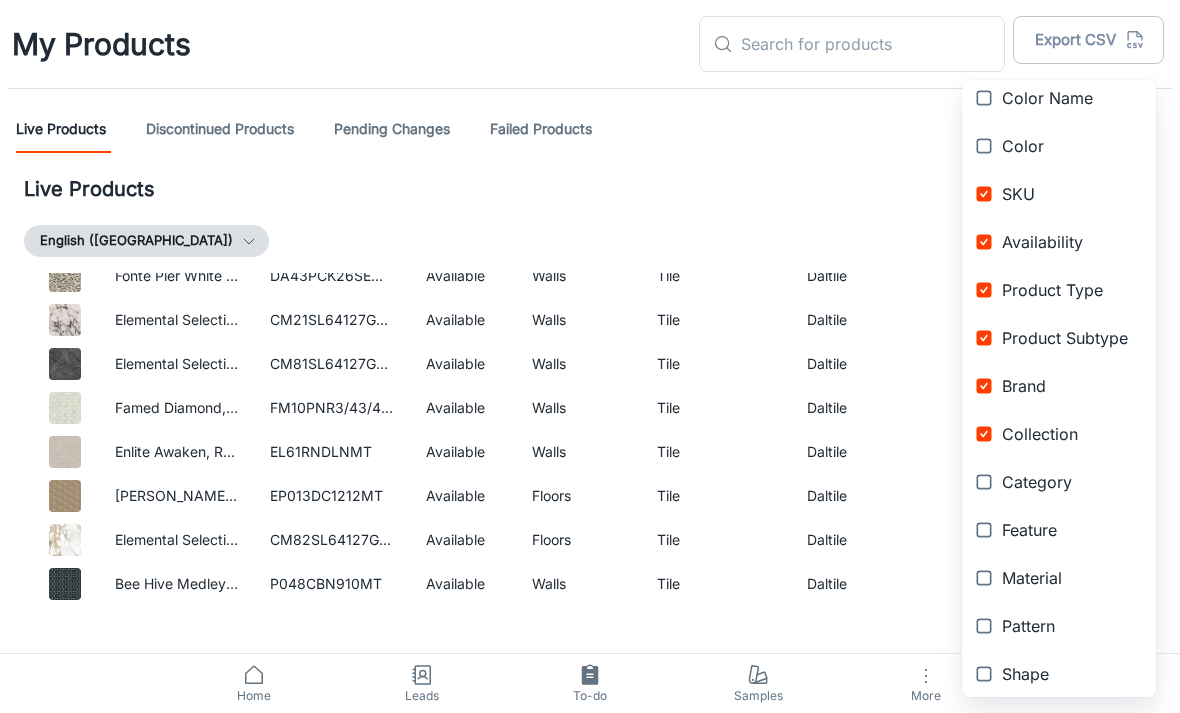 click at bounding box center (590, 356) 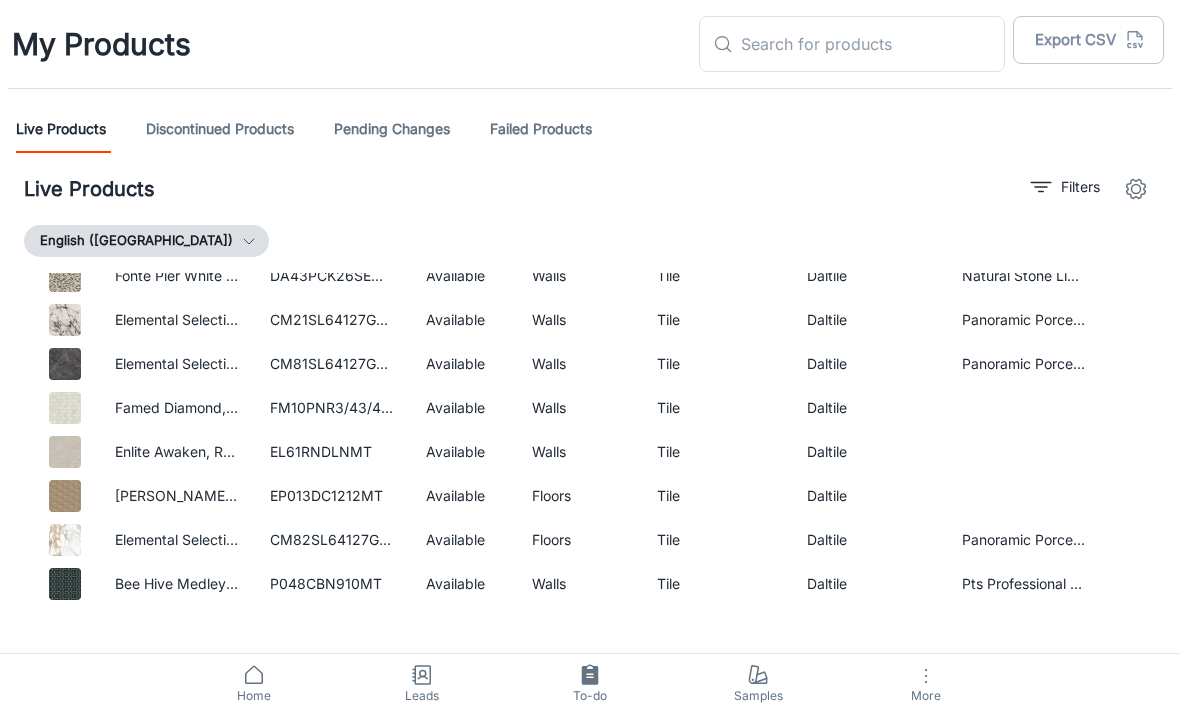 click on "Discontinued Products" at bounding box center [220, 129] 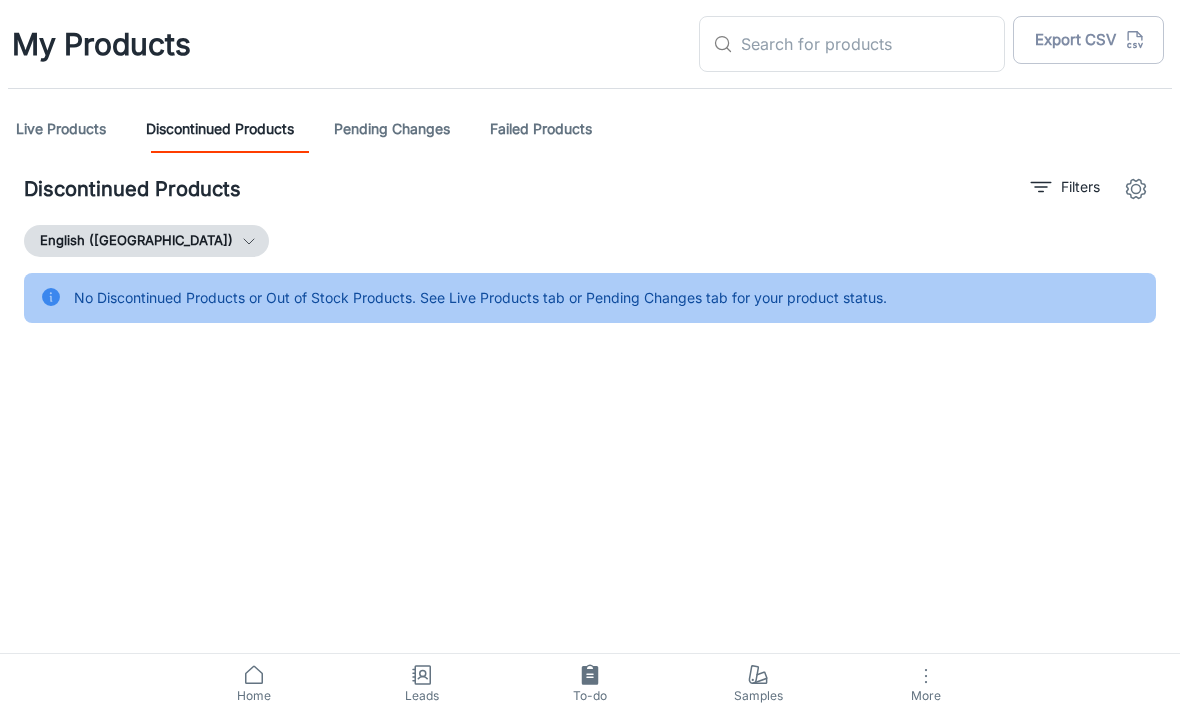 click on "Pending Changes" at bounding box center (392, 129) 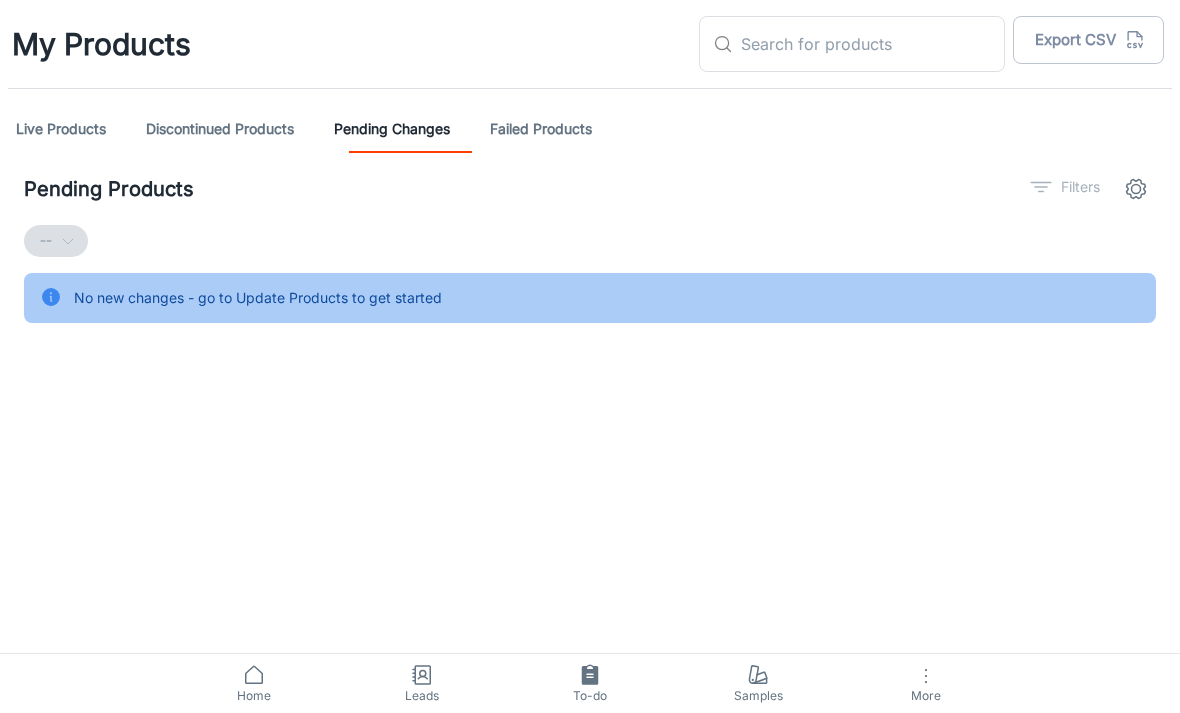 click on "Failed Products" at bounding box center [541, 129] 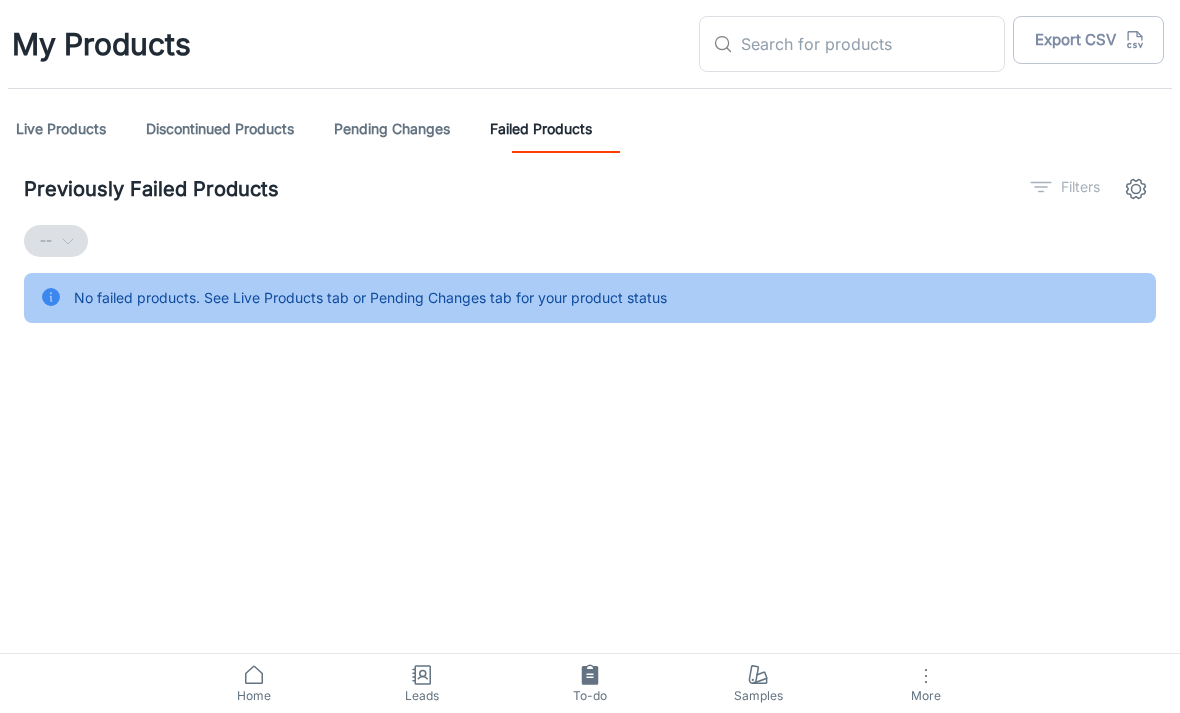 click on "Live Products" at bounding box center (61, 129) 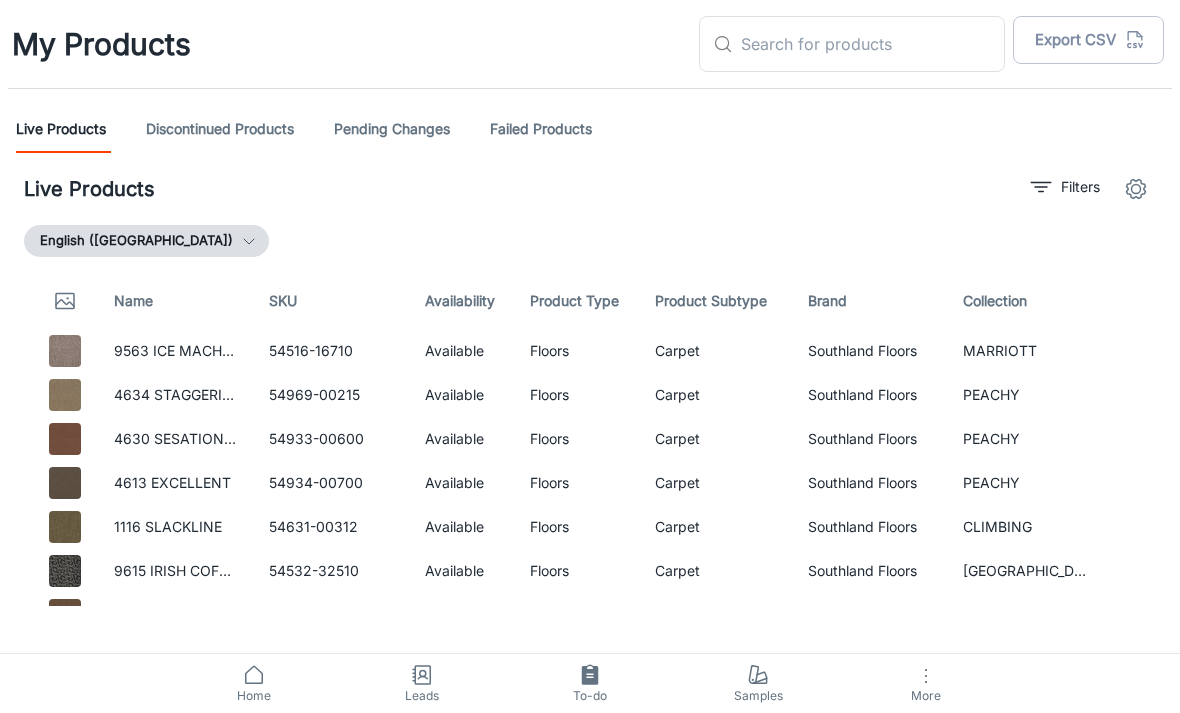 click 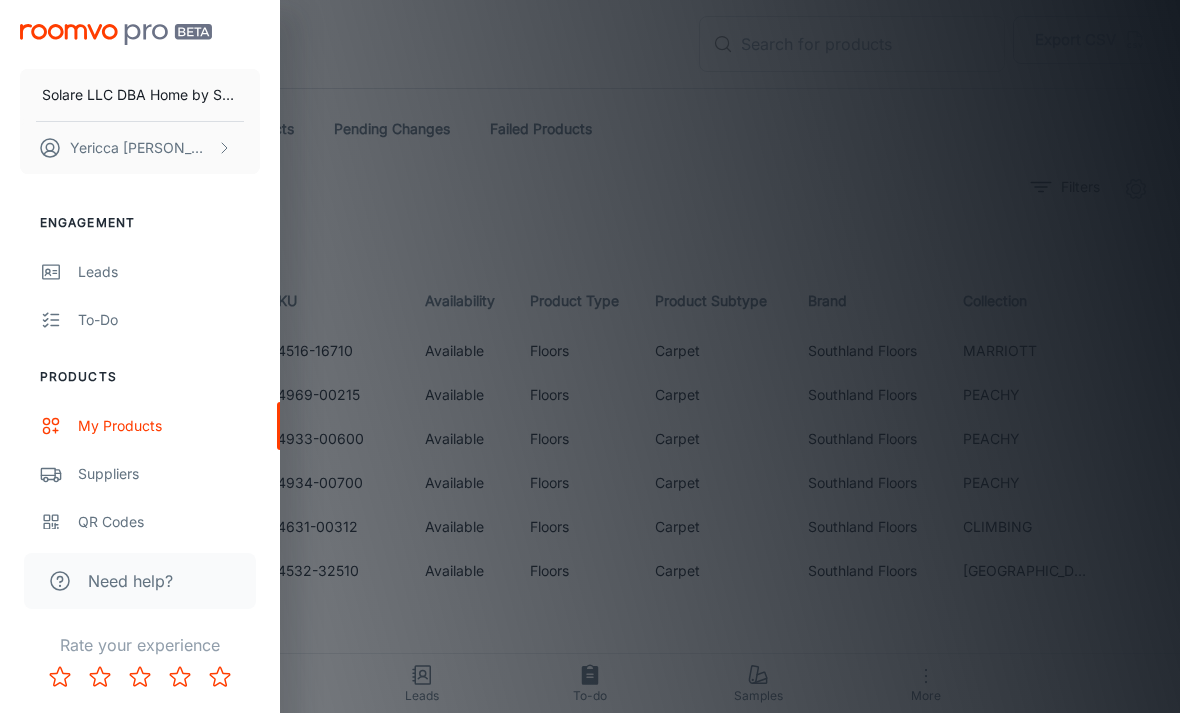 click on "Suppliers" at bounding box center (169, 474) 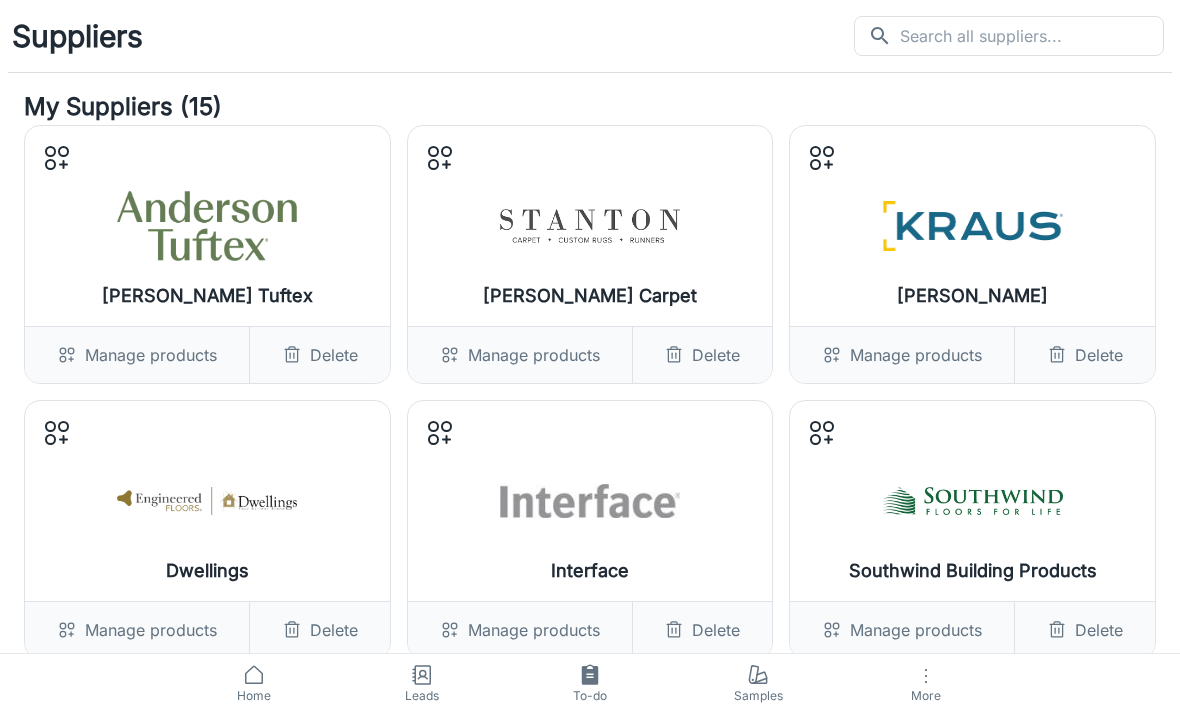 click at bounding box center [1032, 36] 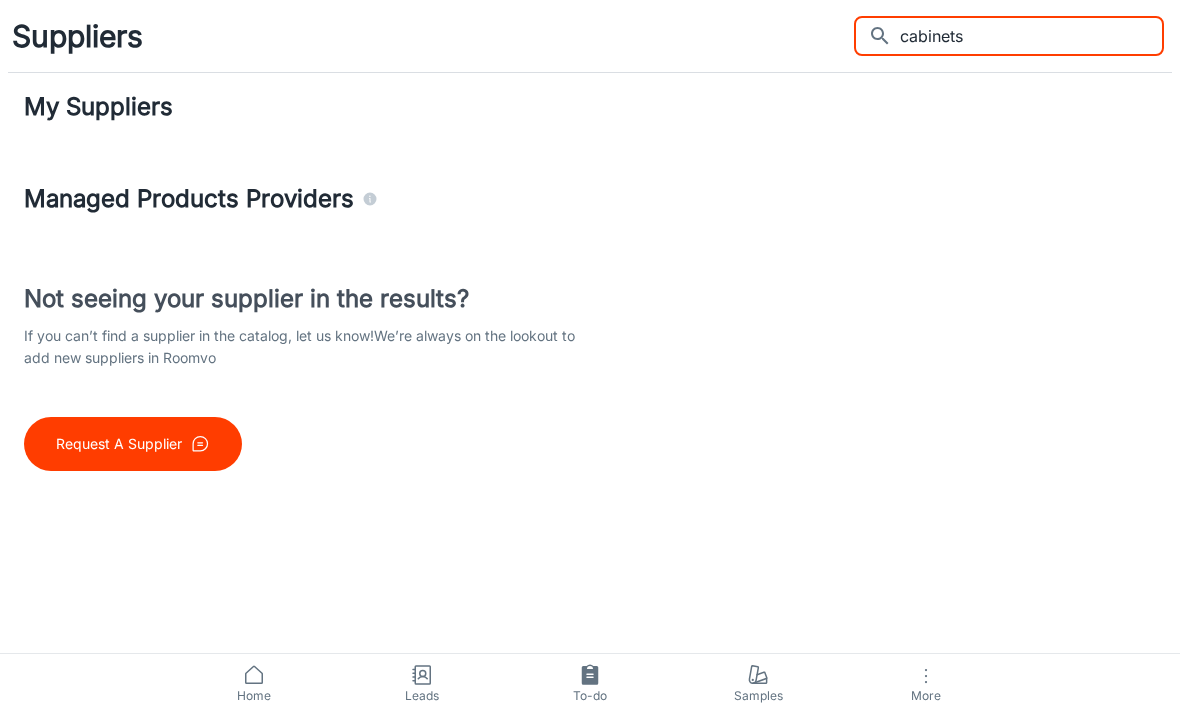 click on "cabinets" at bounding box center [1032, 36] 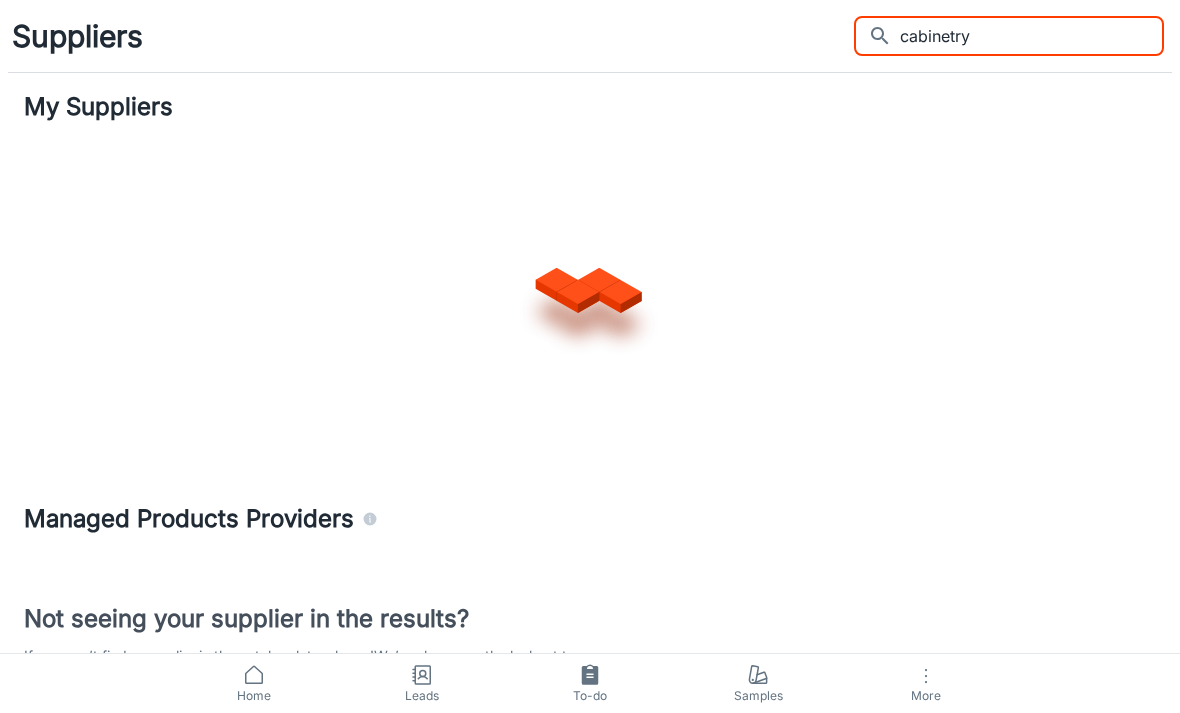 type on "cabinetry" 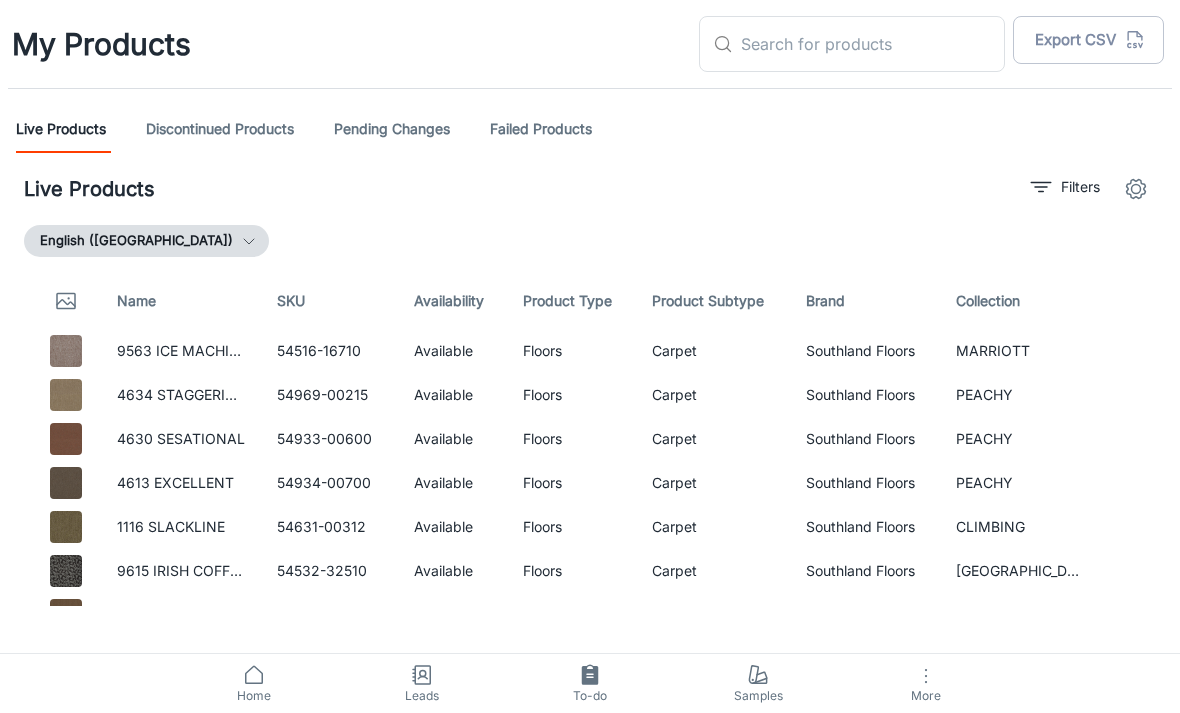 click at bounding box center [873, 44] 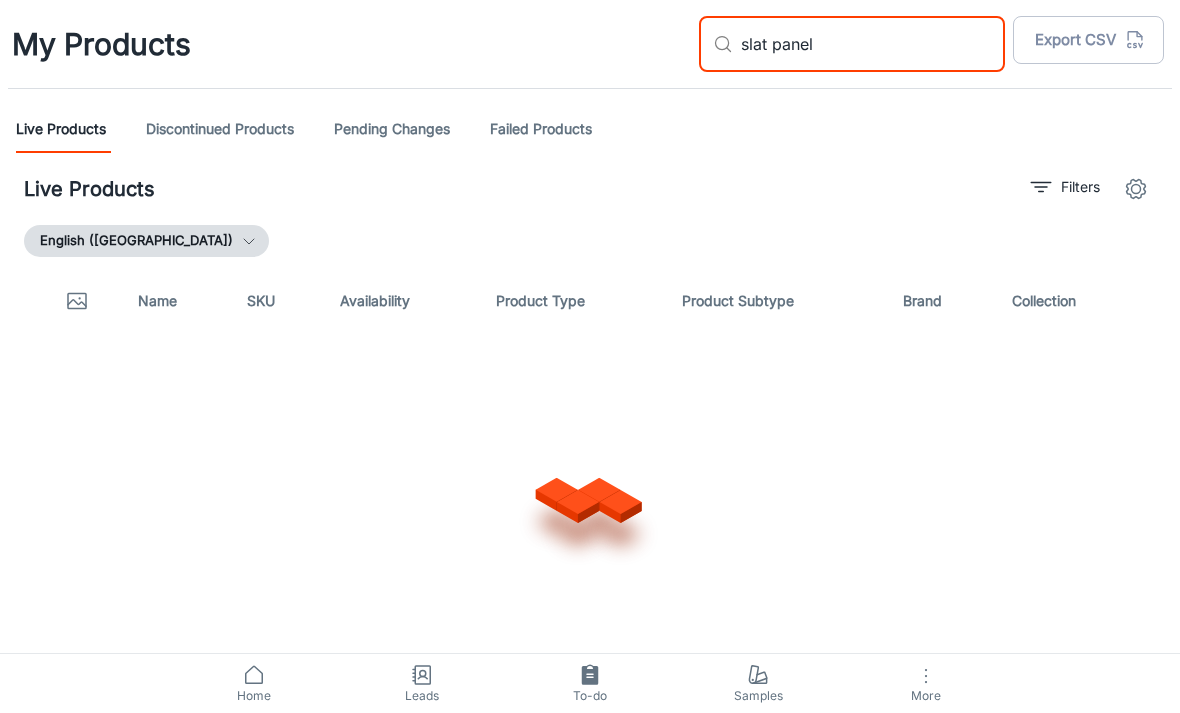 scroll, scrollTop: 0, scrollLeft: 0, axis: both 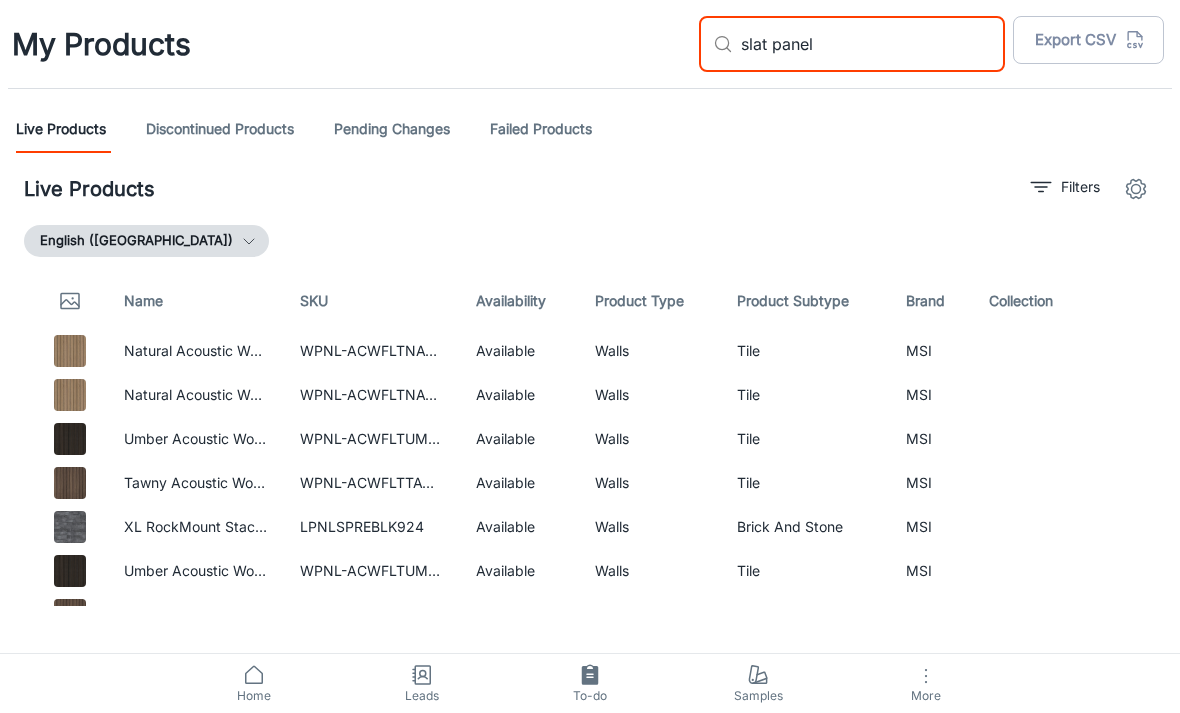 click on "slat panel" at bounding box center (873, 44) 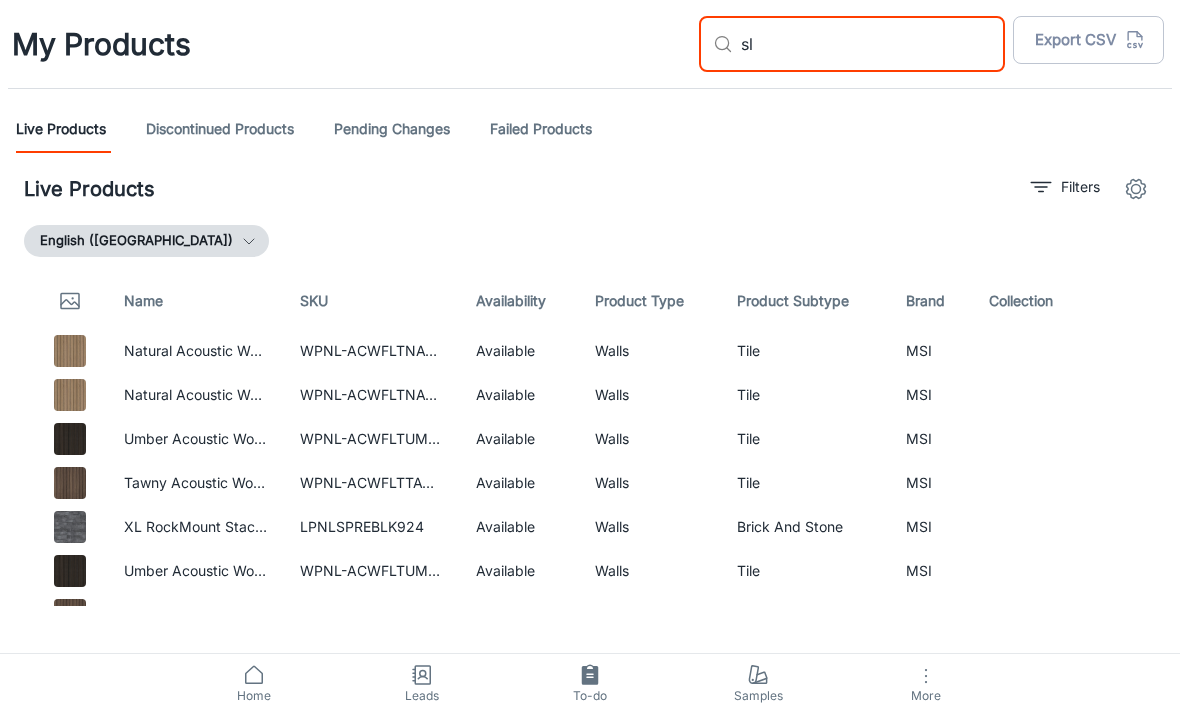 type on "s" 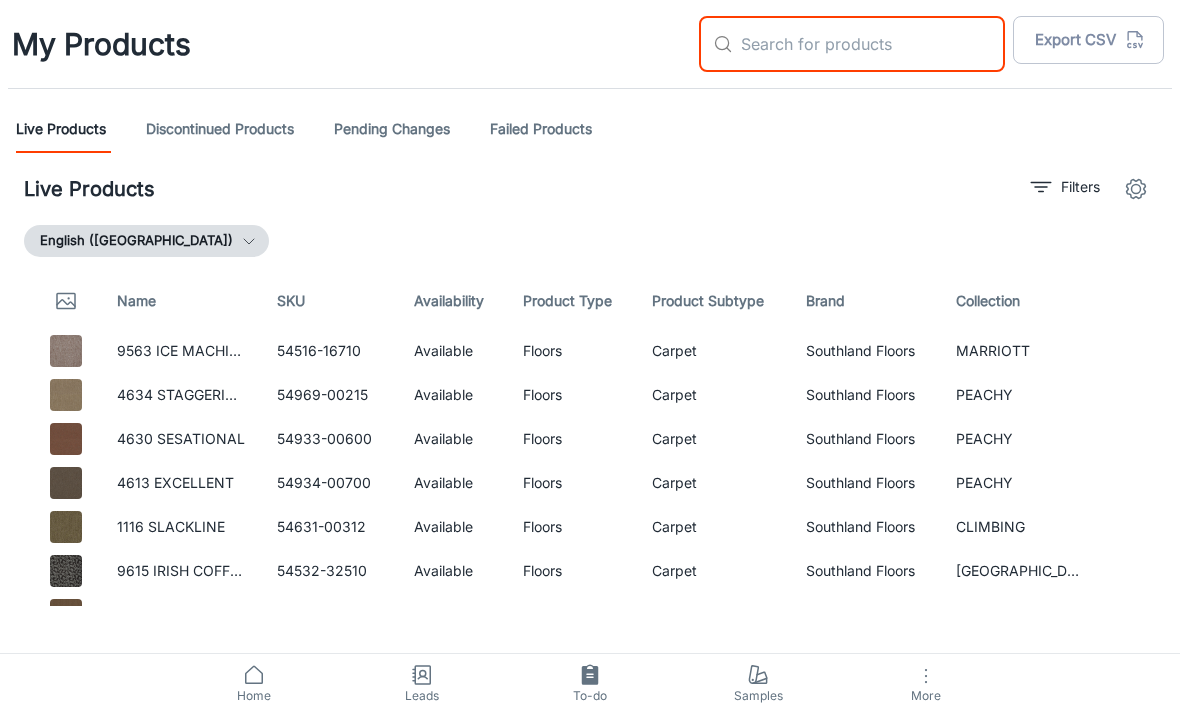type 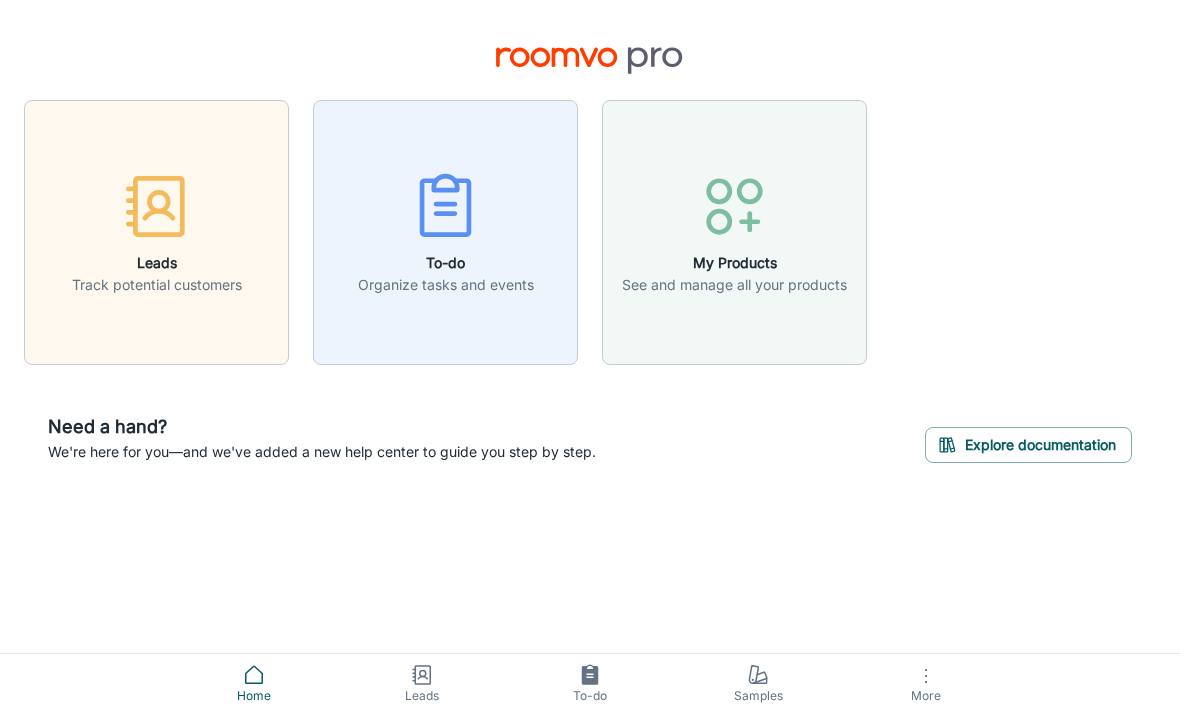 click 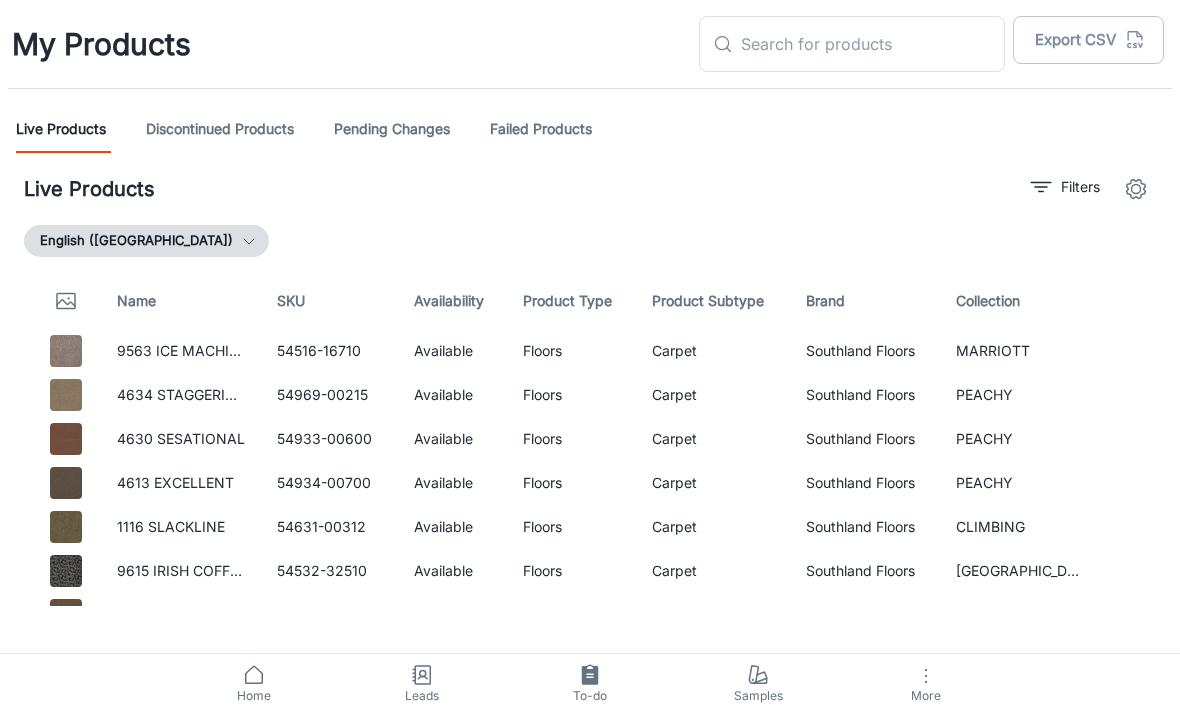 click 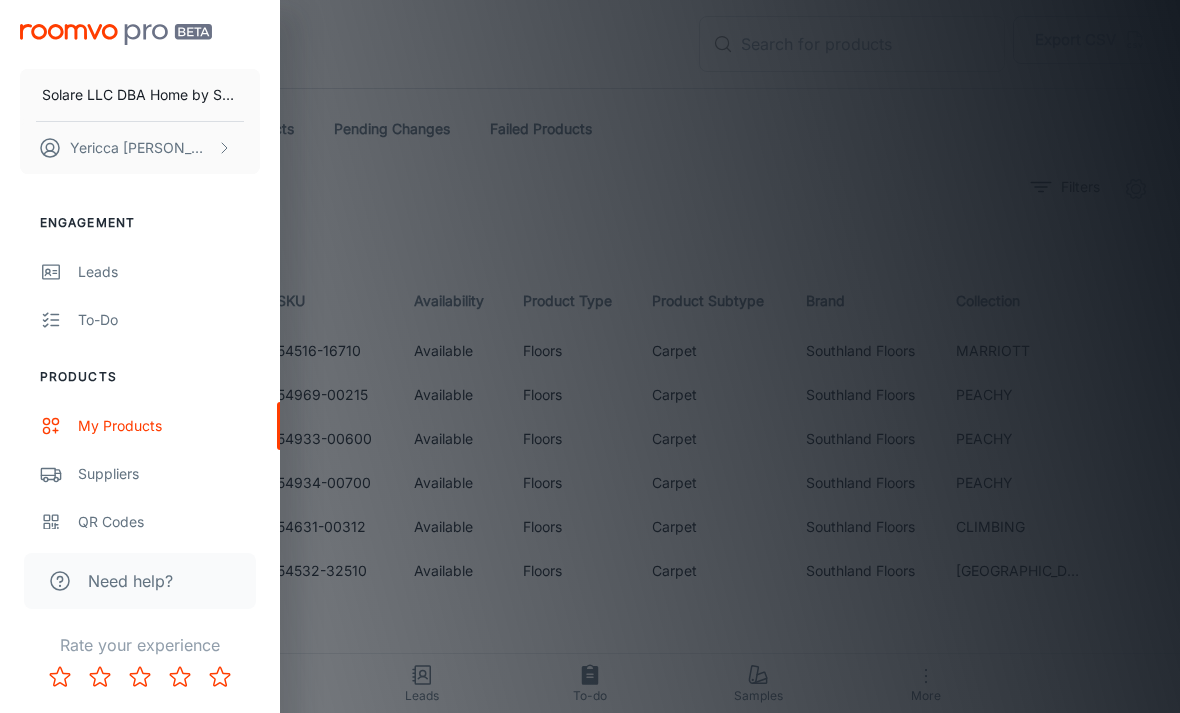 click on "Suppliers" at bounding box center (169, 474) 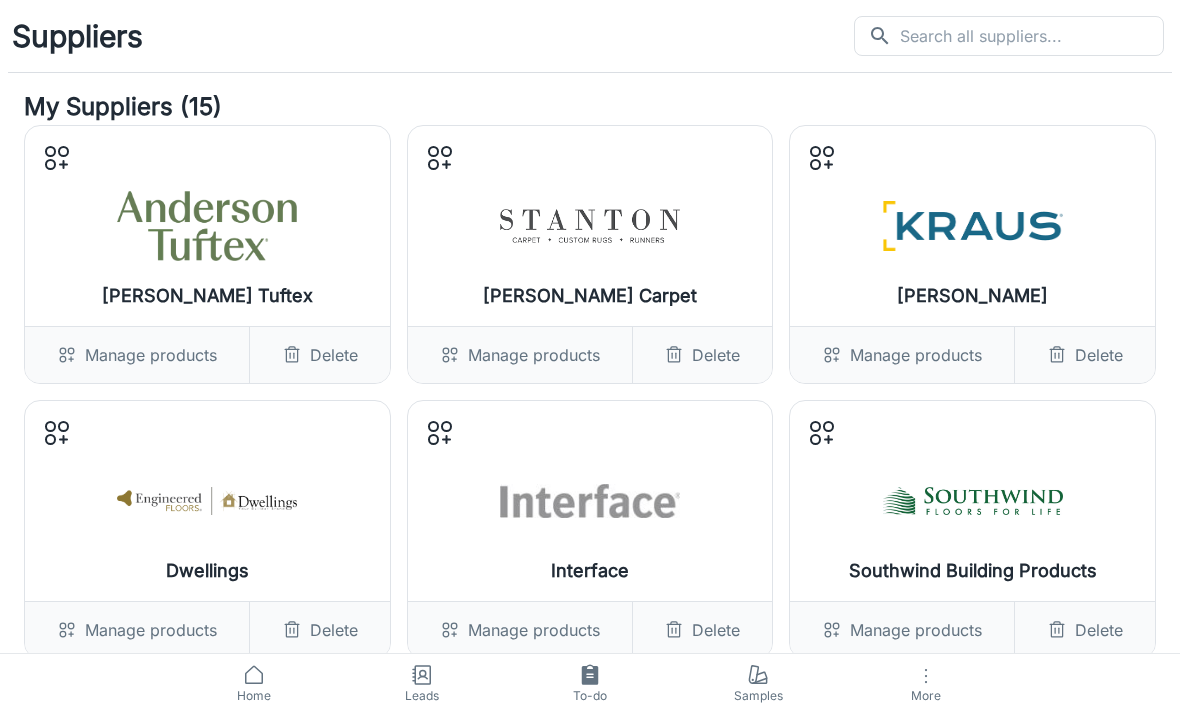 click at bounding box center (1032, 36) 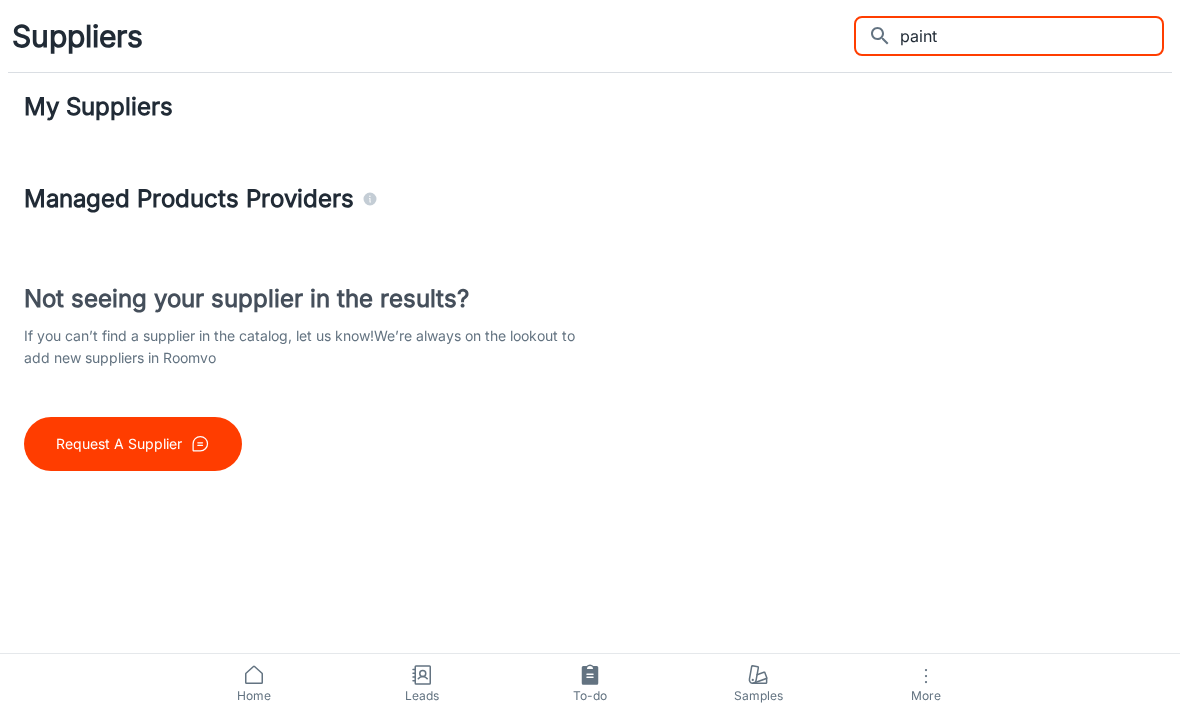 click on "paint" at bounding box center (1032, 36) 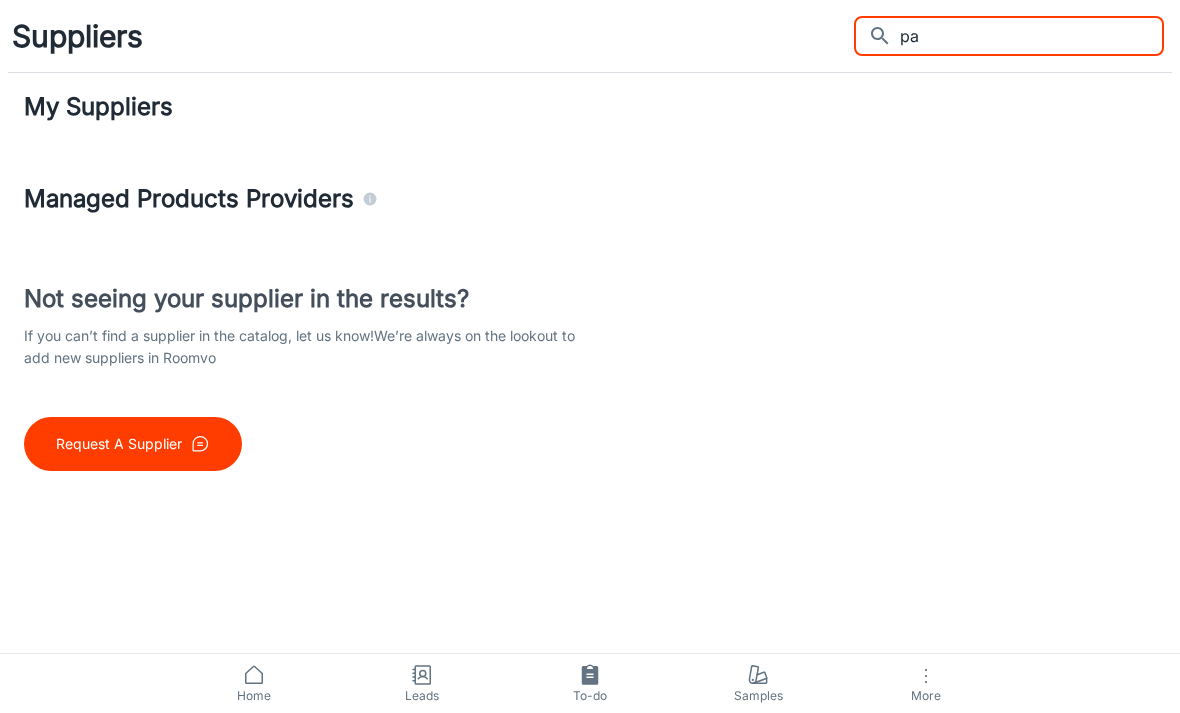 type on "p" 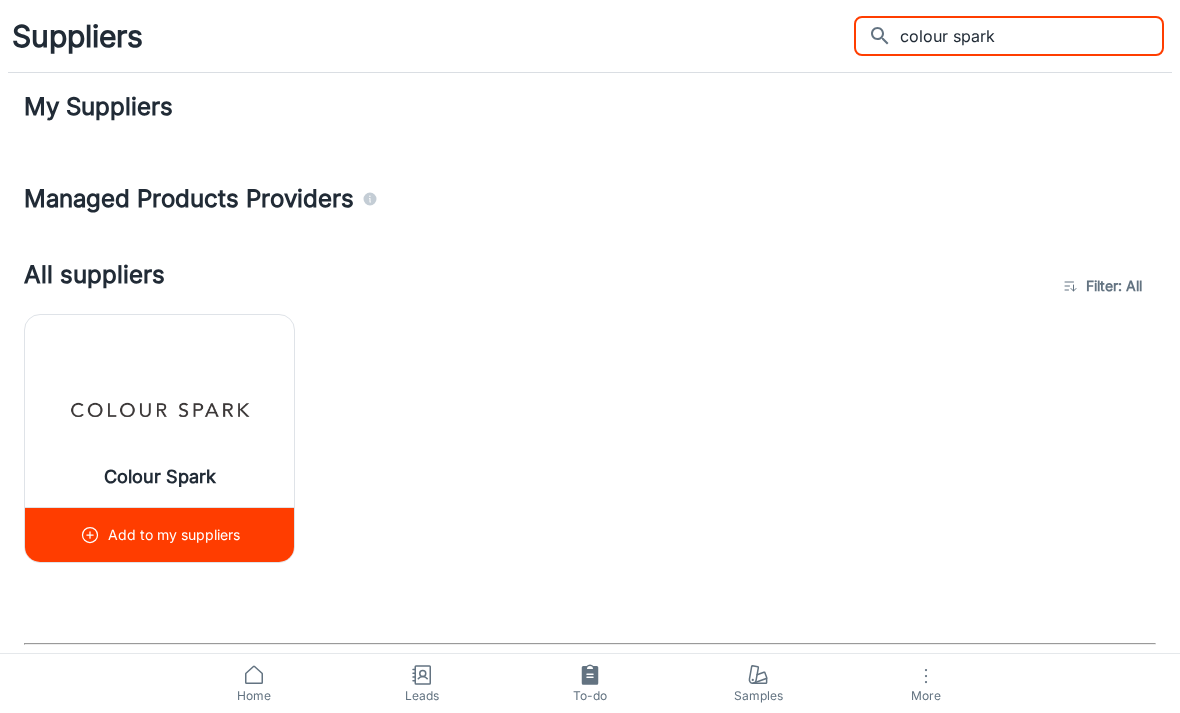 type on "colour spark" 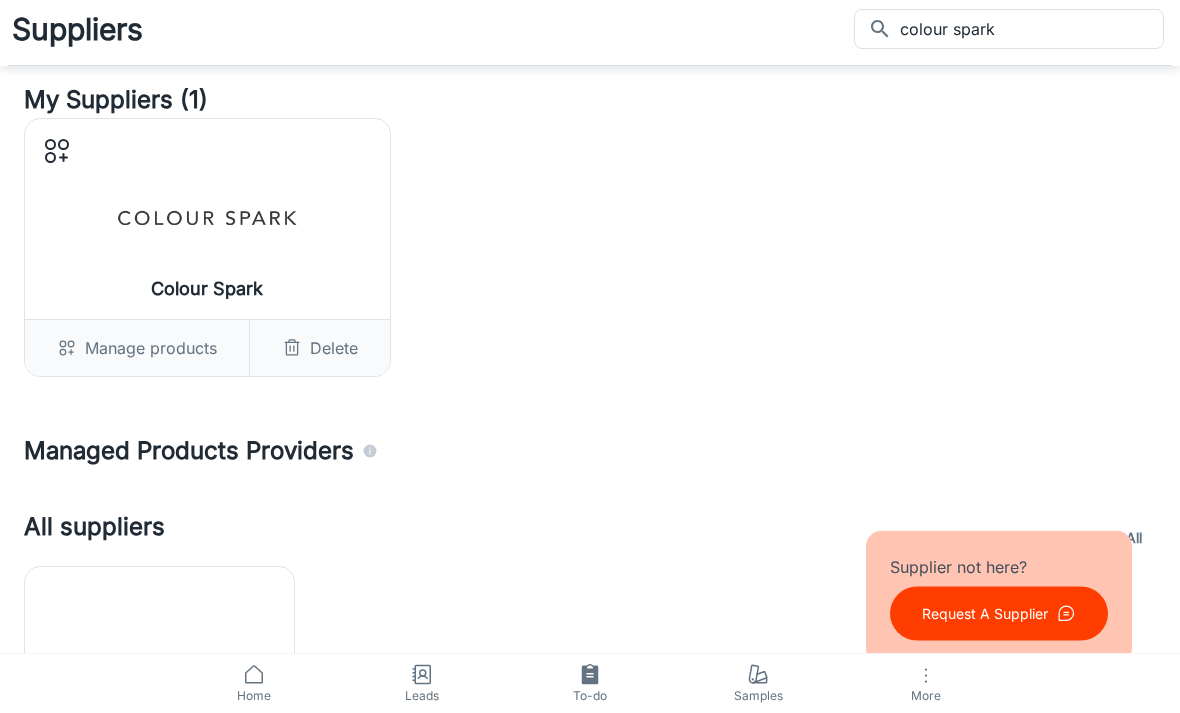 scroll, scrollTop: 0, scrollLeft: 0, axis: both 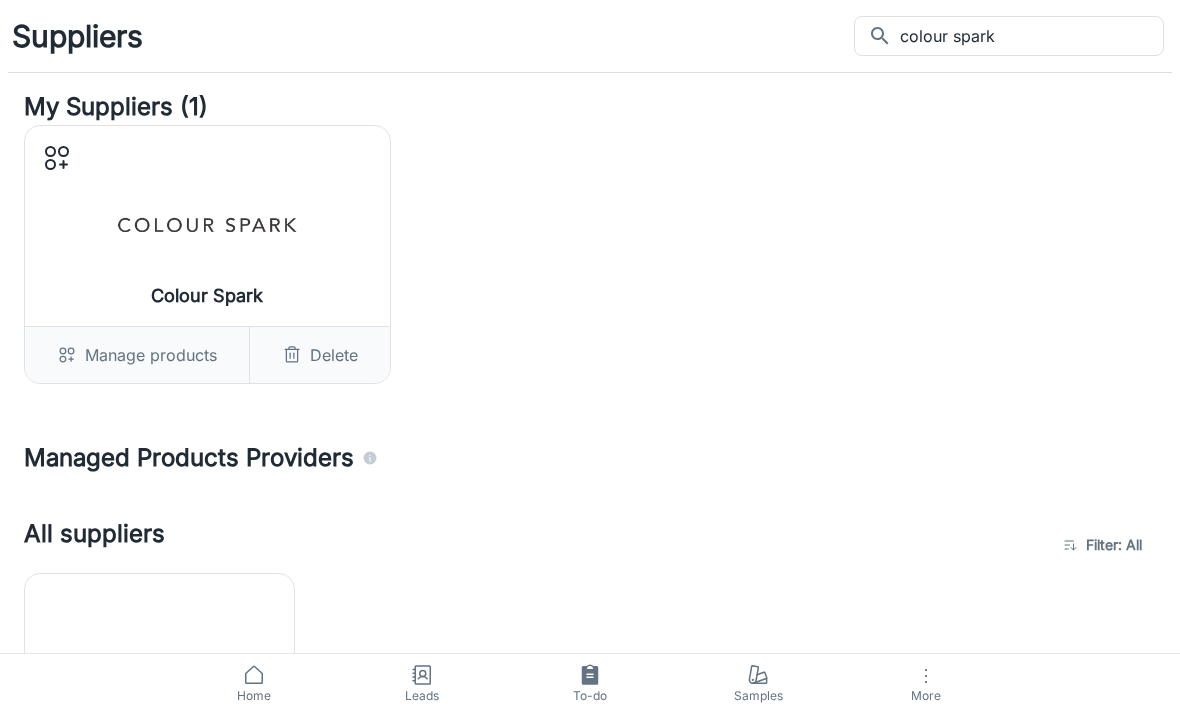 click on "More" at bounding box center [926, 695] 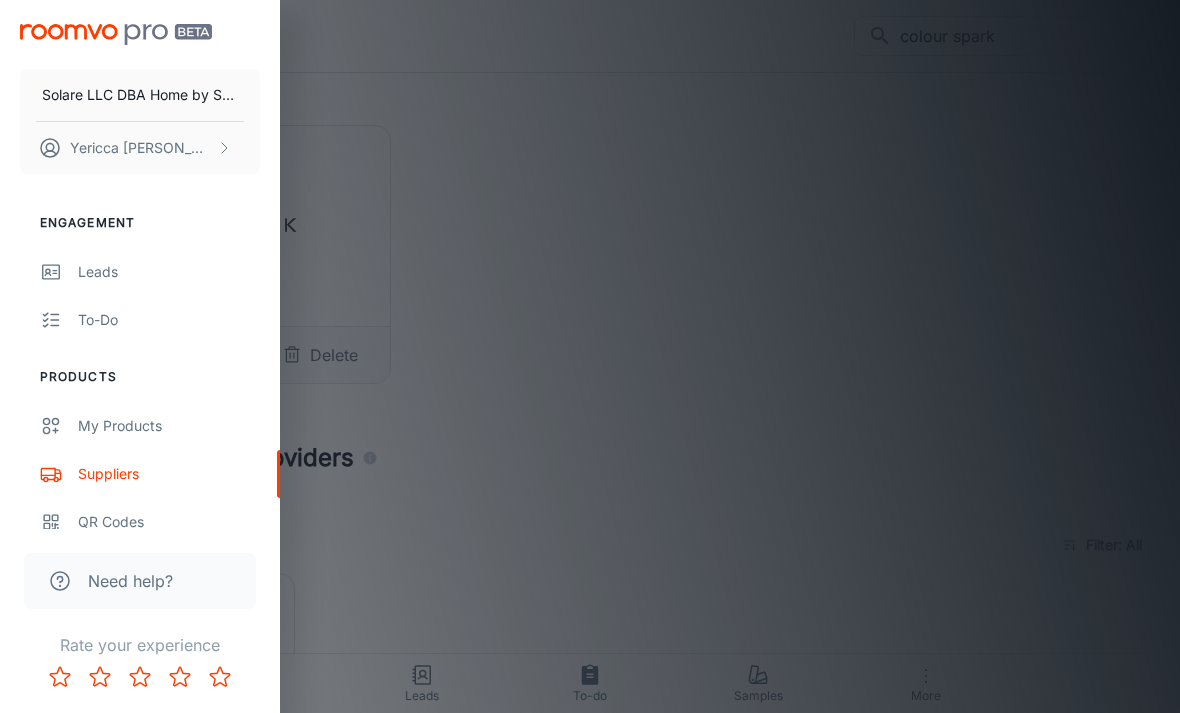 click on "Suppliers" at bounding box center (169, 474) 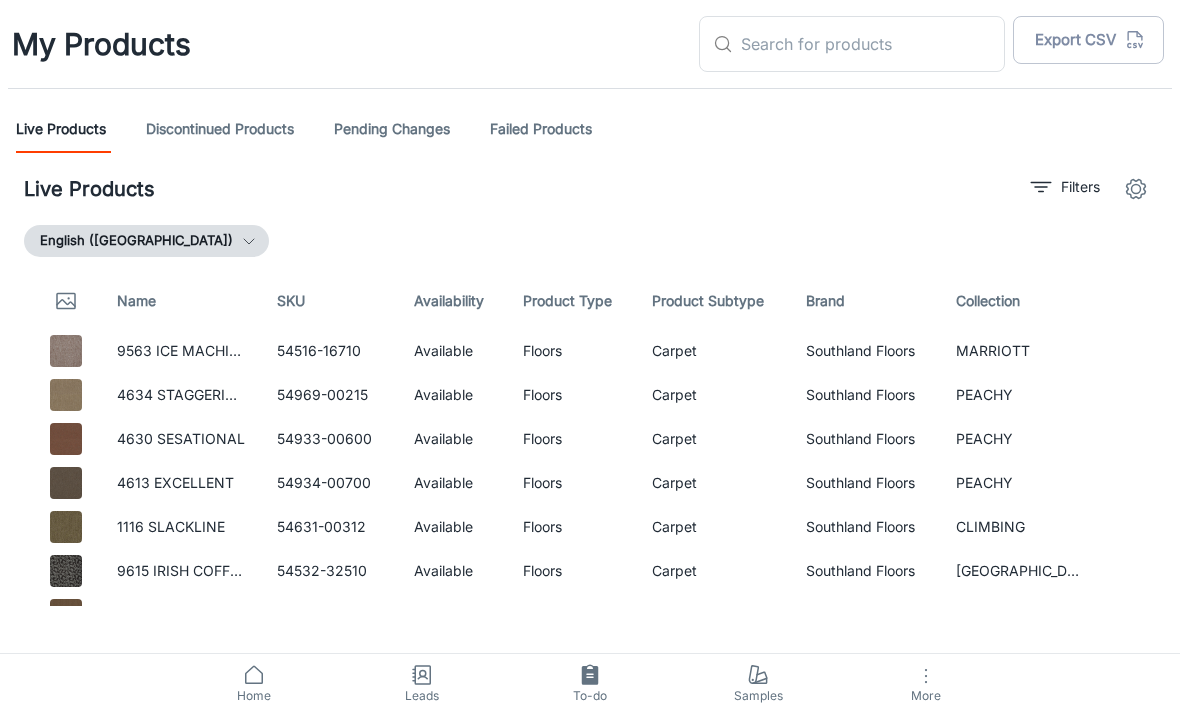 click on "More" at bounding box center [926, 695] 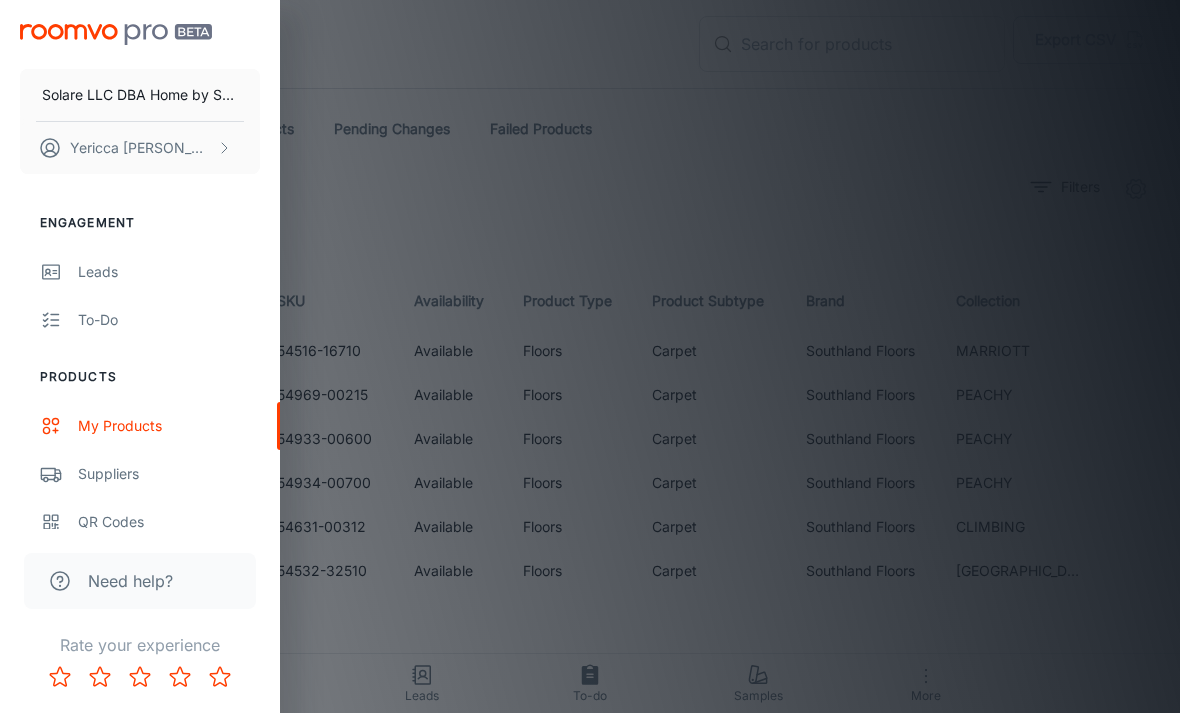click on "Suppliers" at bounding box center (169, 474) 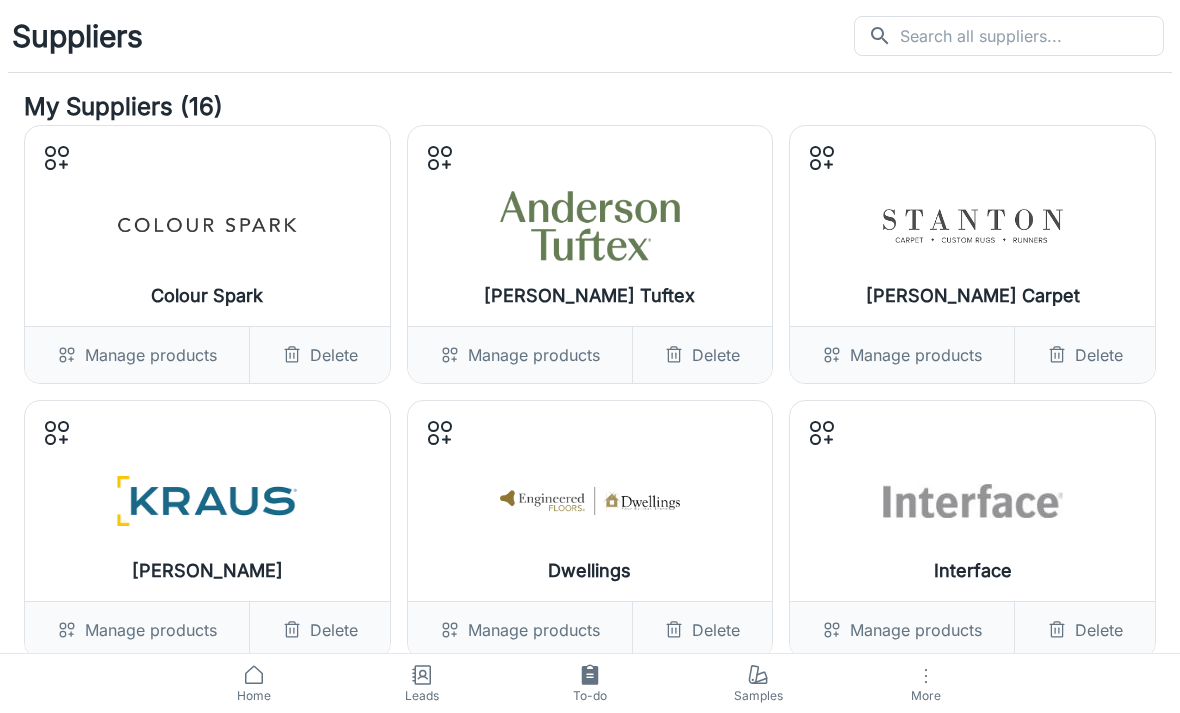 click on "My Suppliers   (16)" at bounding box center (590, 107) 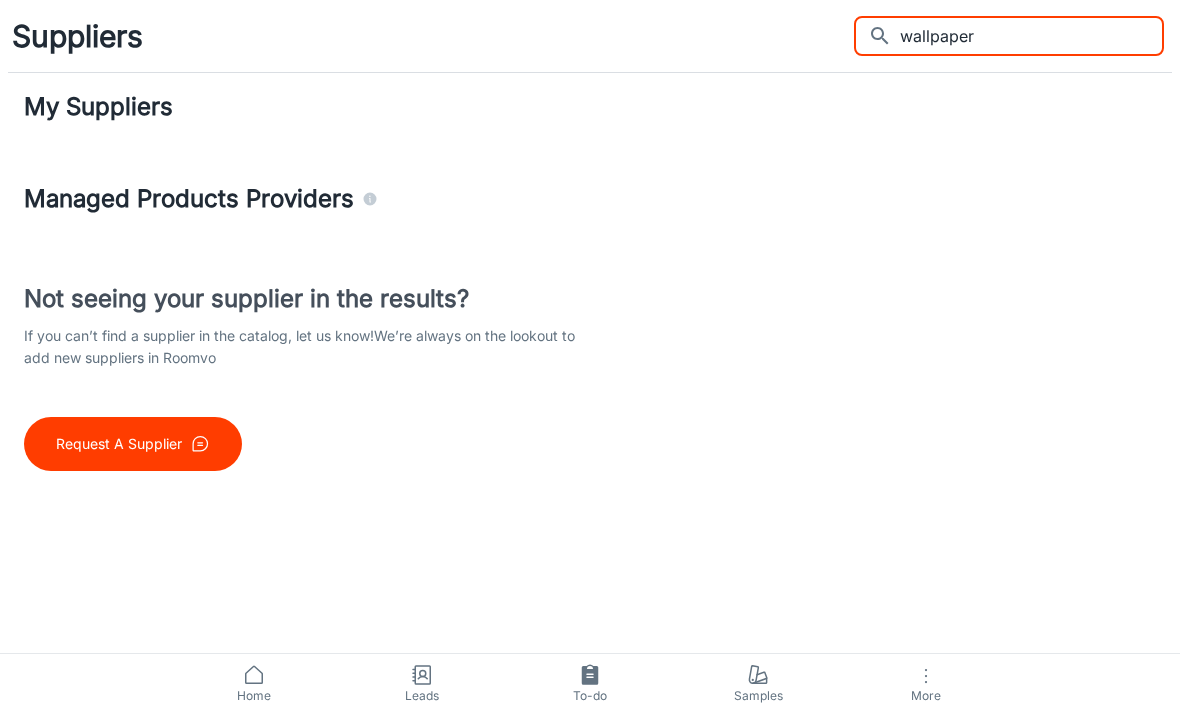 click on "wallpaper" at bounding box center (1032, 36) 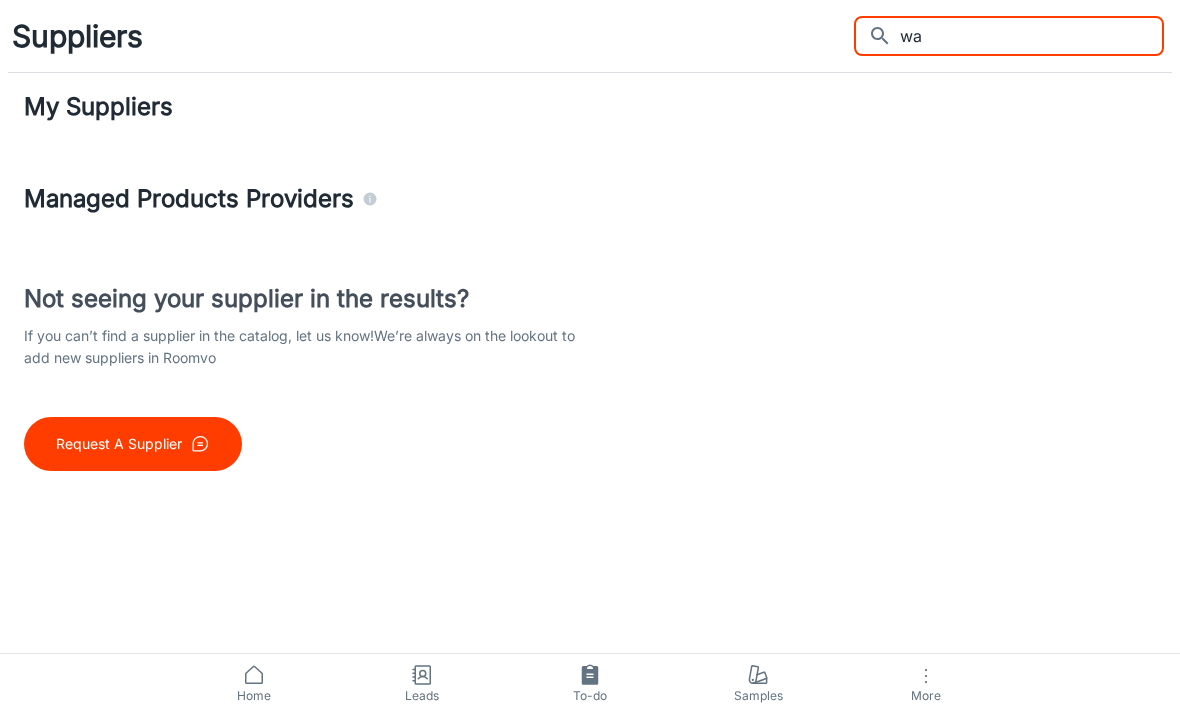 type on "w" 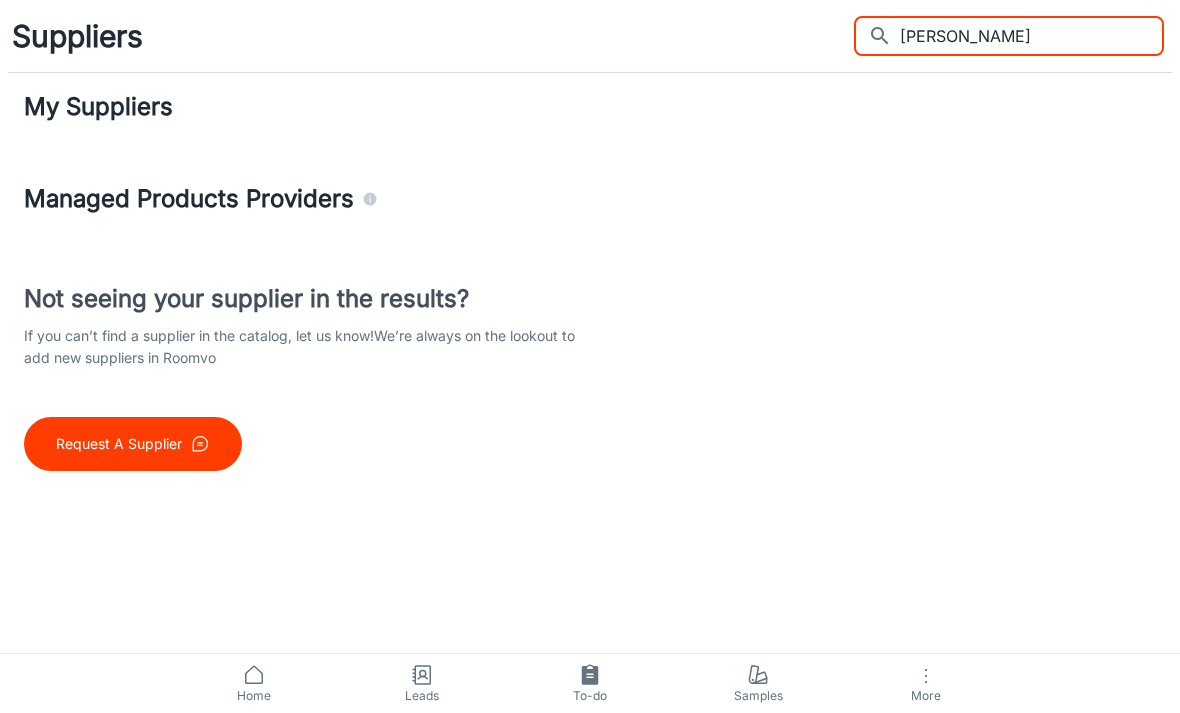 click on "[PERSON_NAME]" at bounding box center (1032, 36) 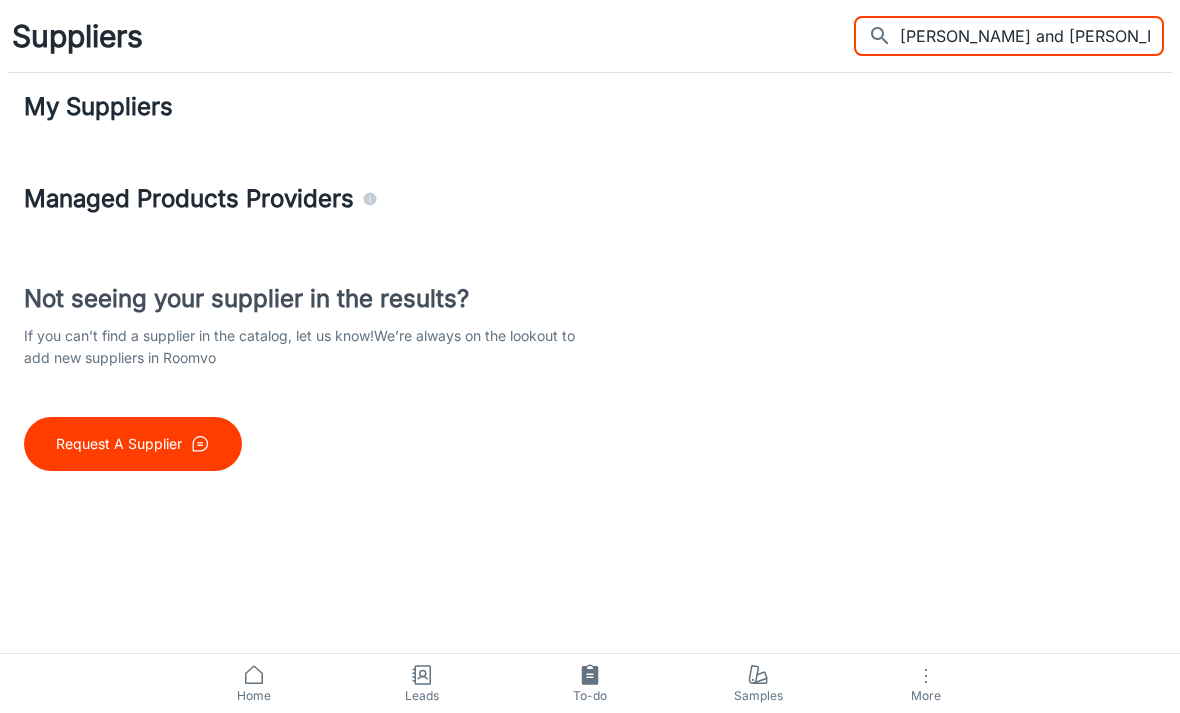 click on "[PERSON_NAME] and [PERSON_NAME]" at bounding box center (1032, 36) 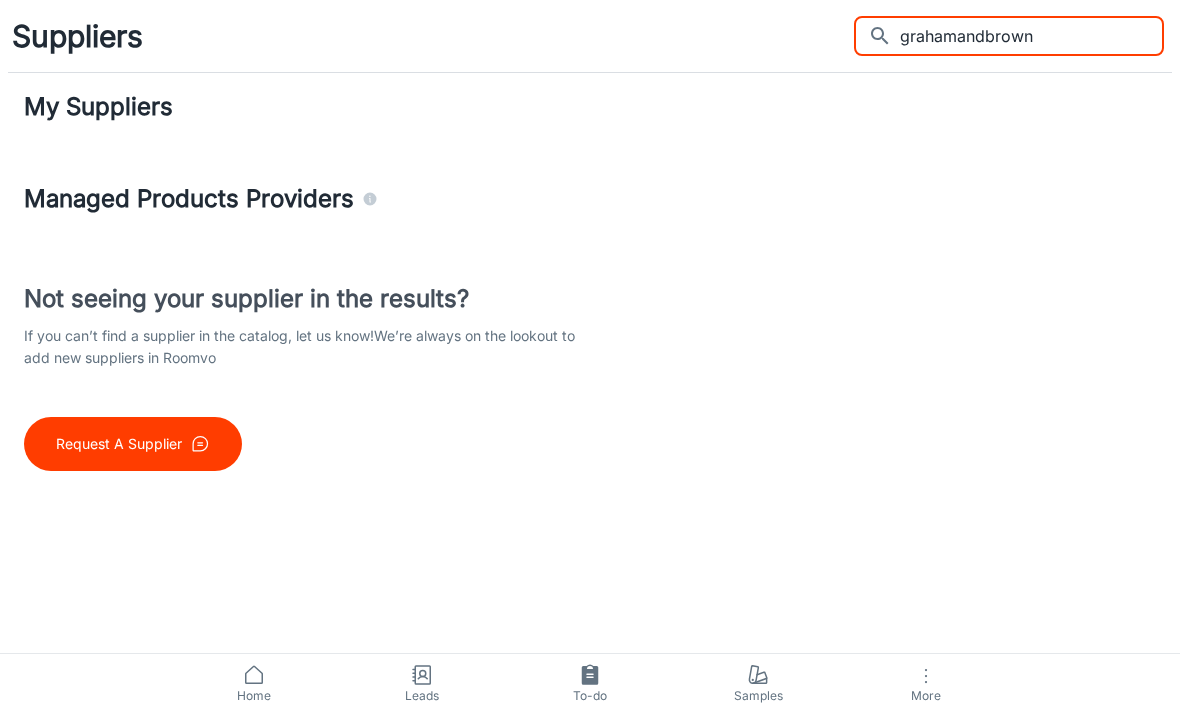 click on "grahamandbrown" at bounding box center (1032, 36) 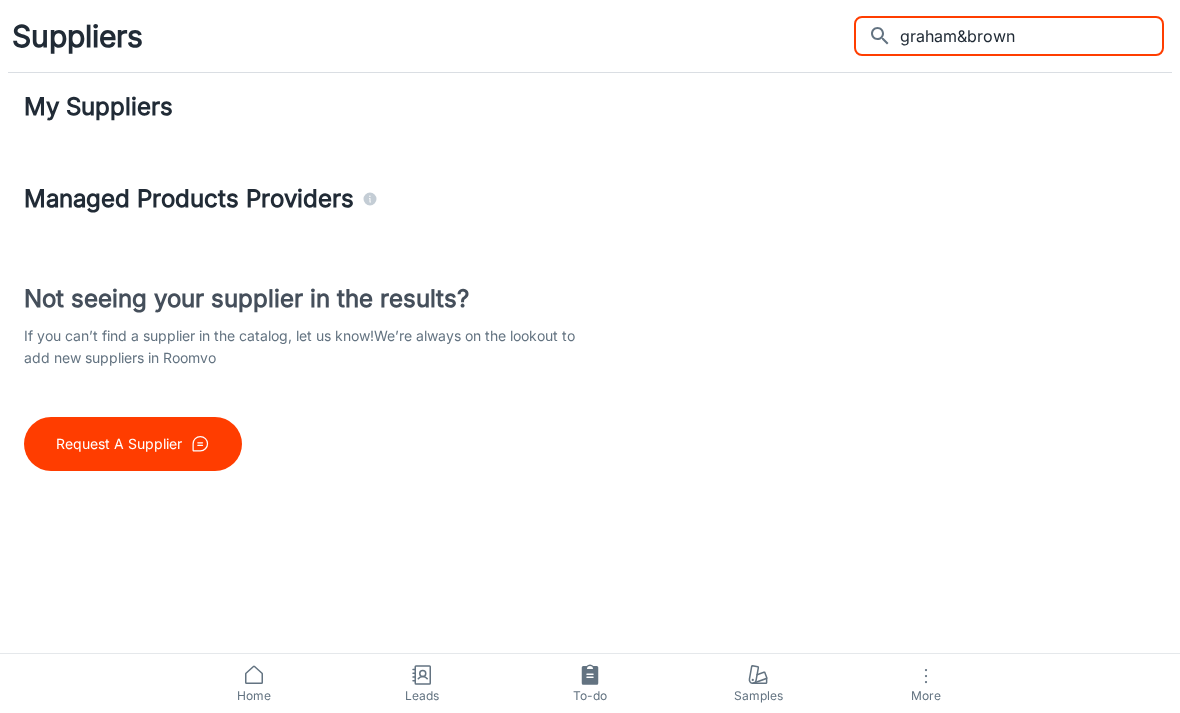 click on "graham&brown" at bounding box center (1032, 36) 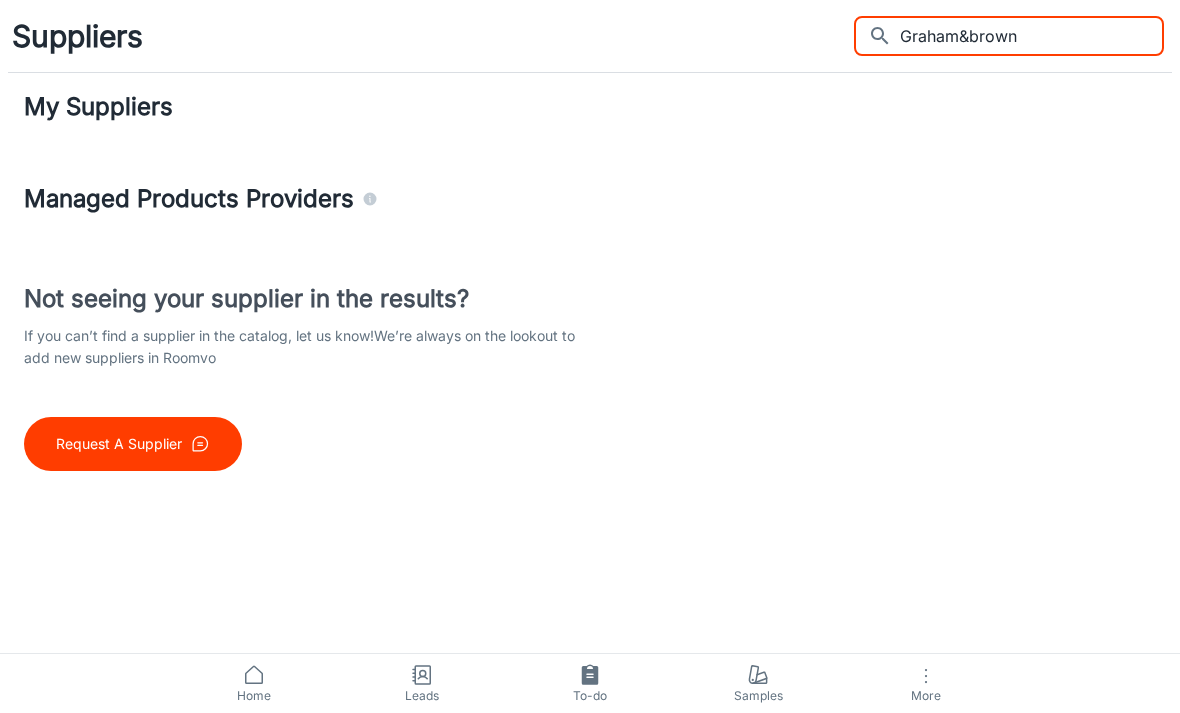 click on "Graham&brown" at bounding box center (1032, 36) 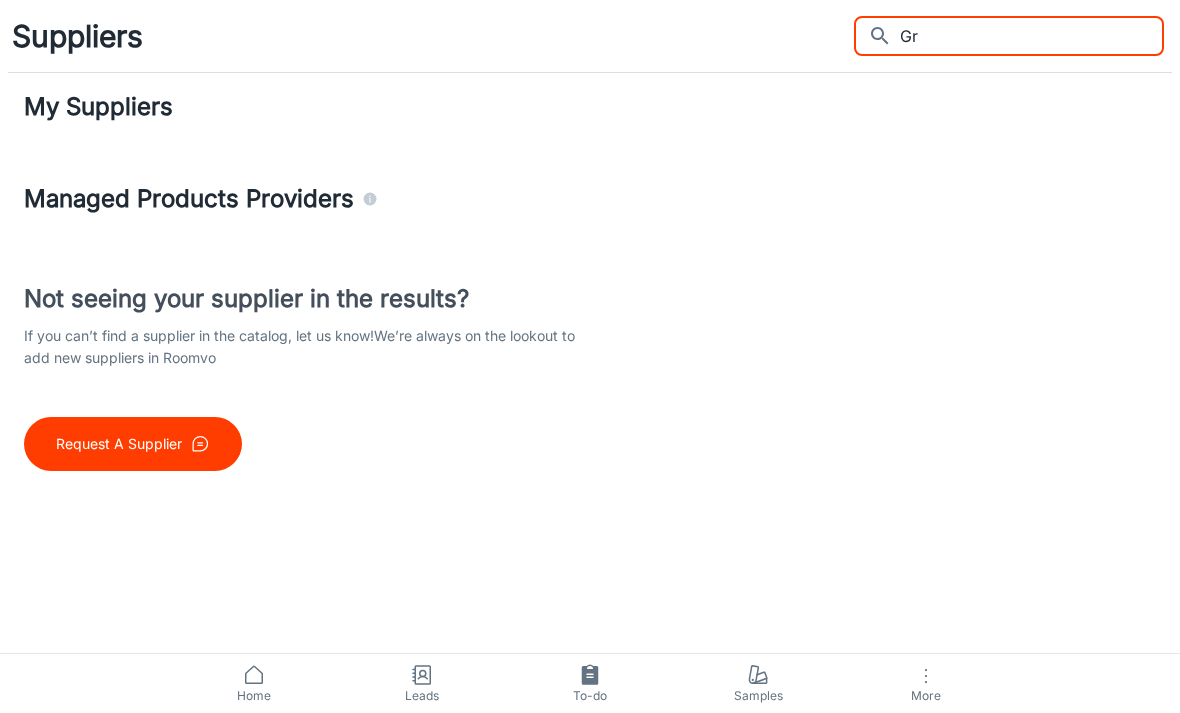 type on "G" 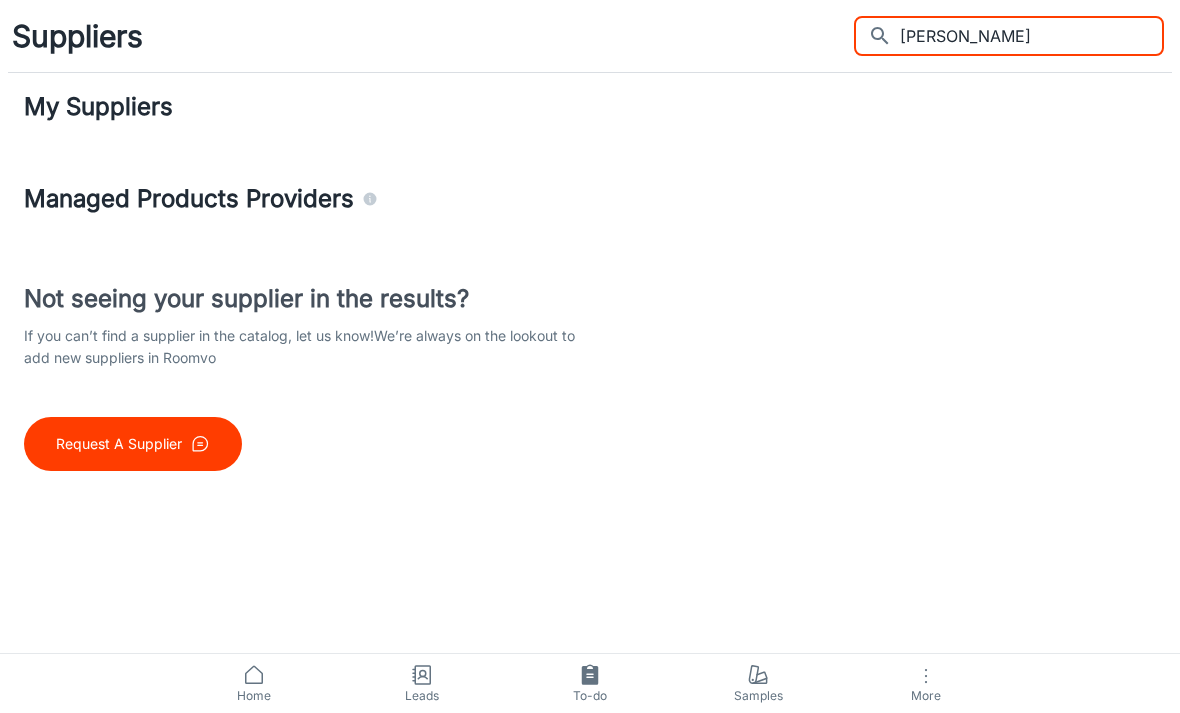 click on "[PERSON_NAME]" at bounding box center [1032, 36] 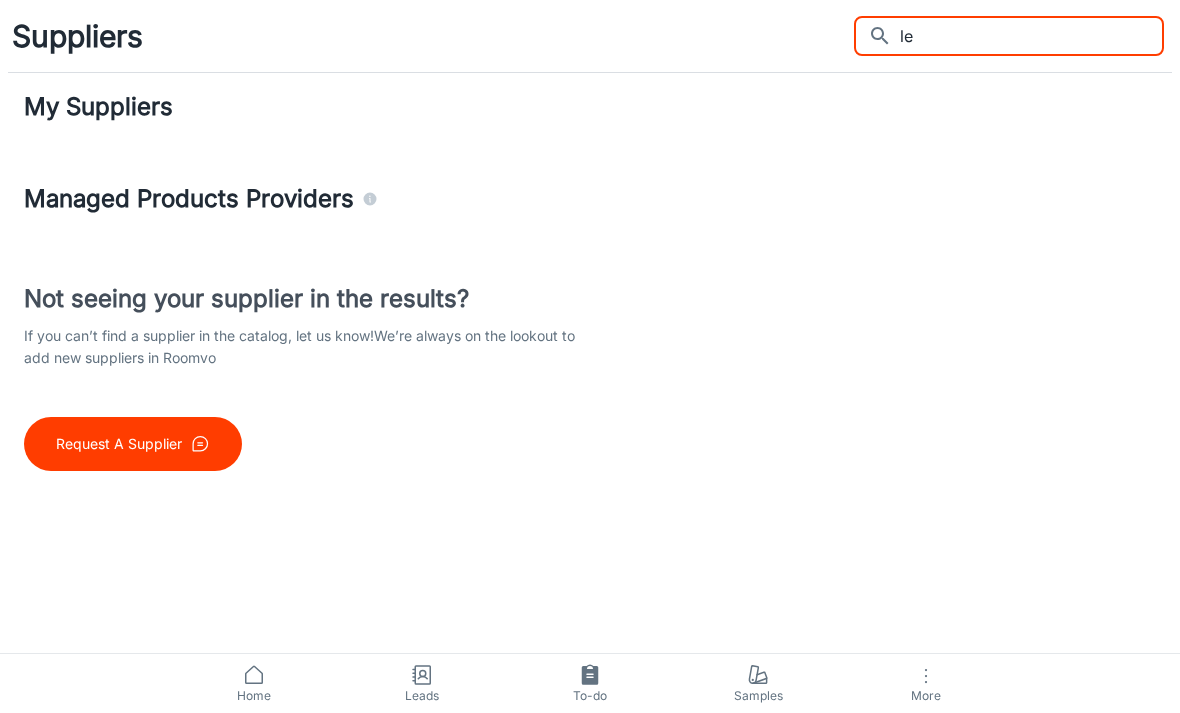 type on "l" 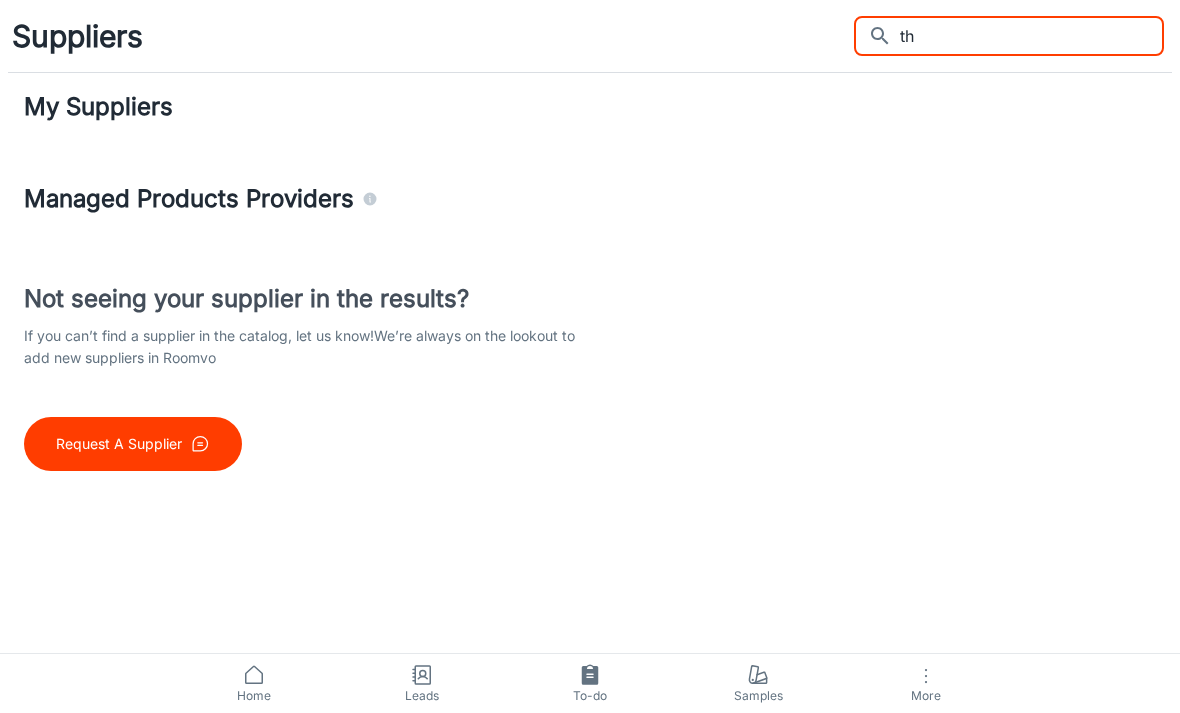 type on "t" 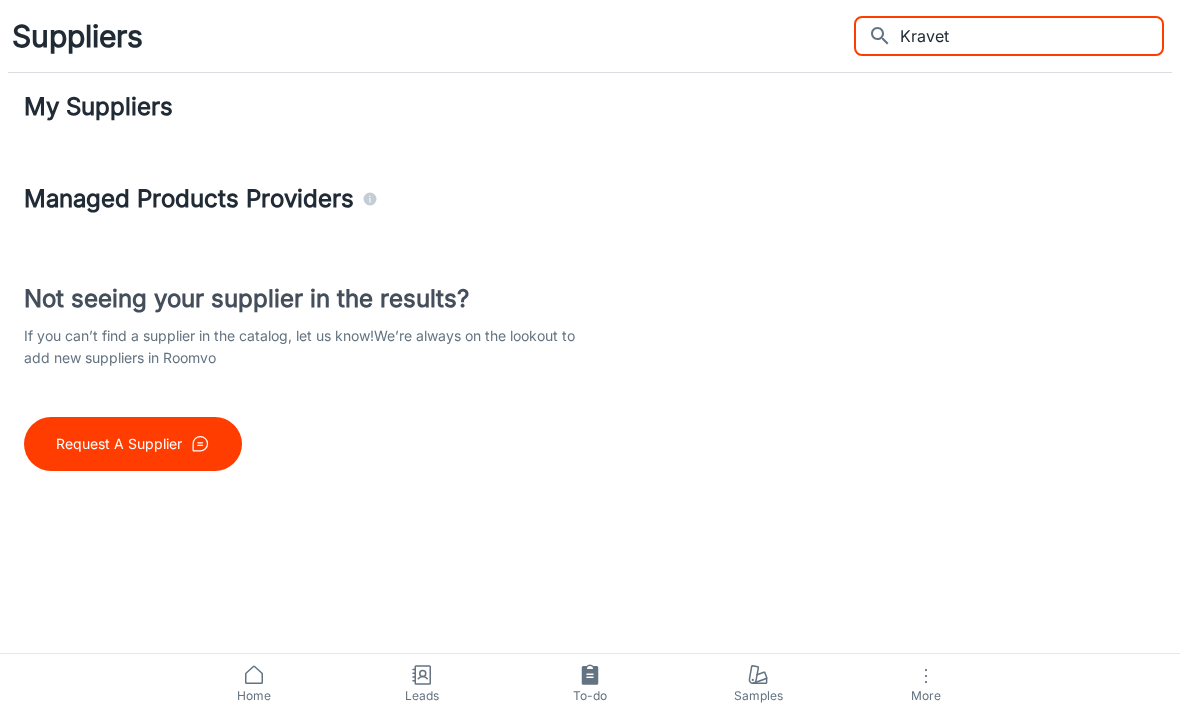click on "Kravet" at bounding box center (1032, 36) 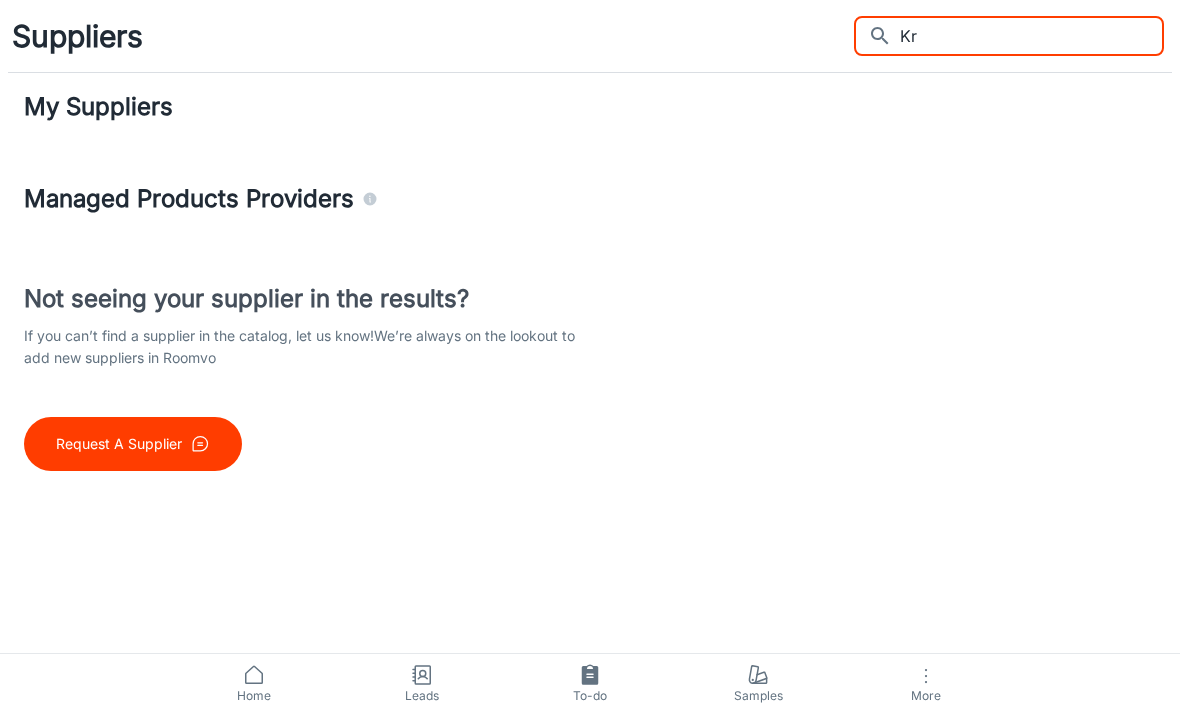type on "K" 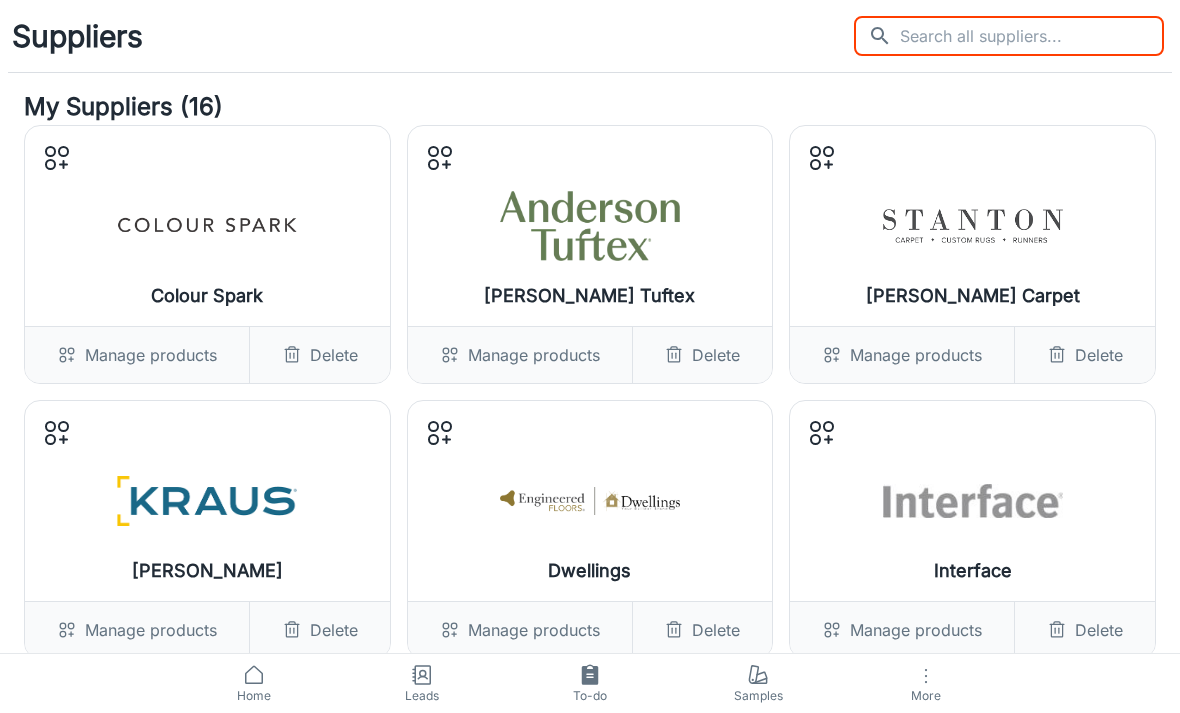 click at bounding box center [1032, 36] 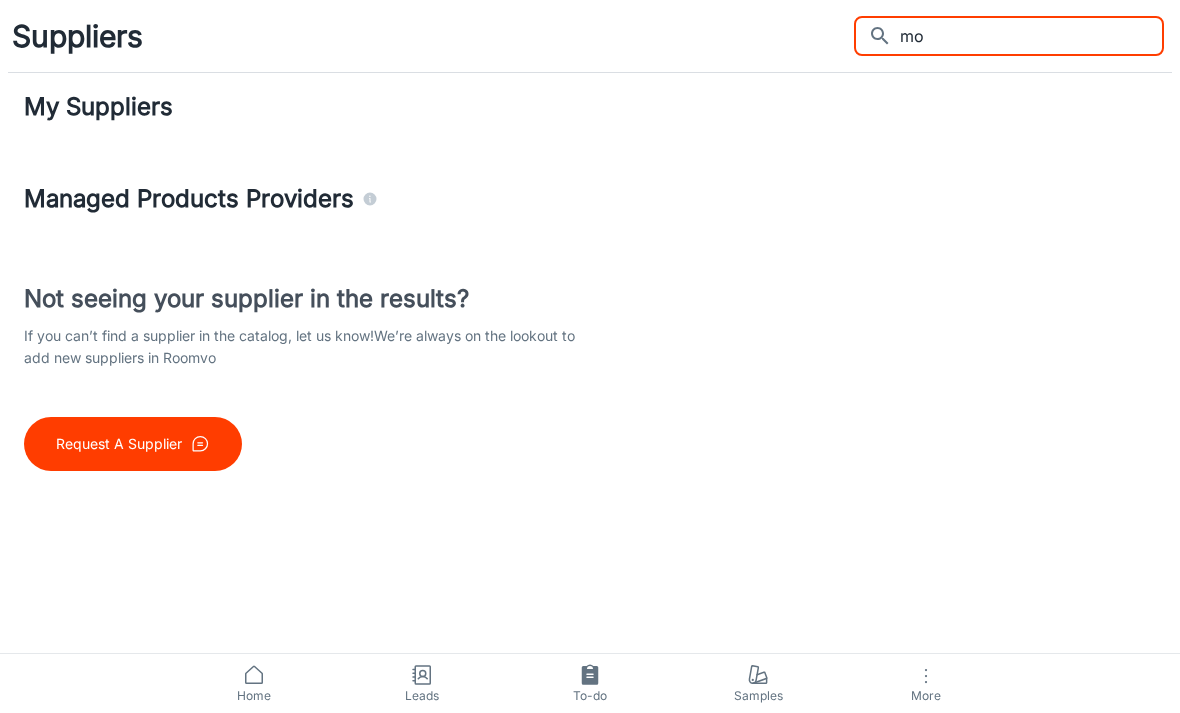 type on "m" 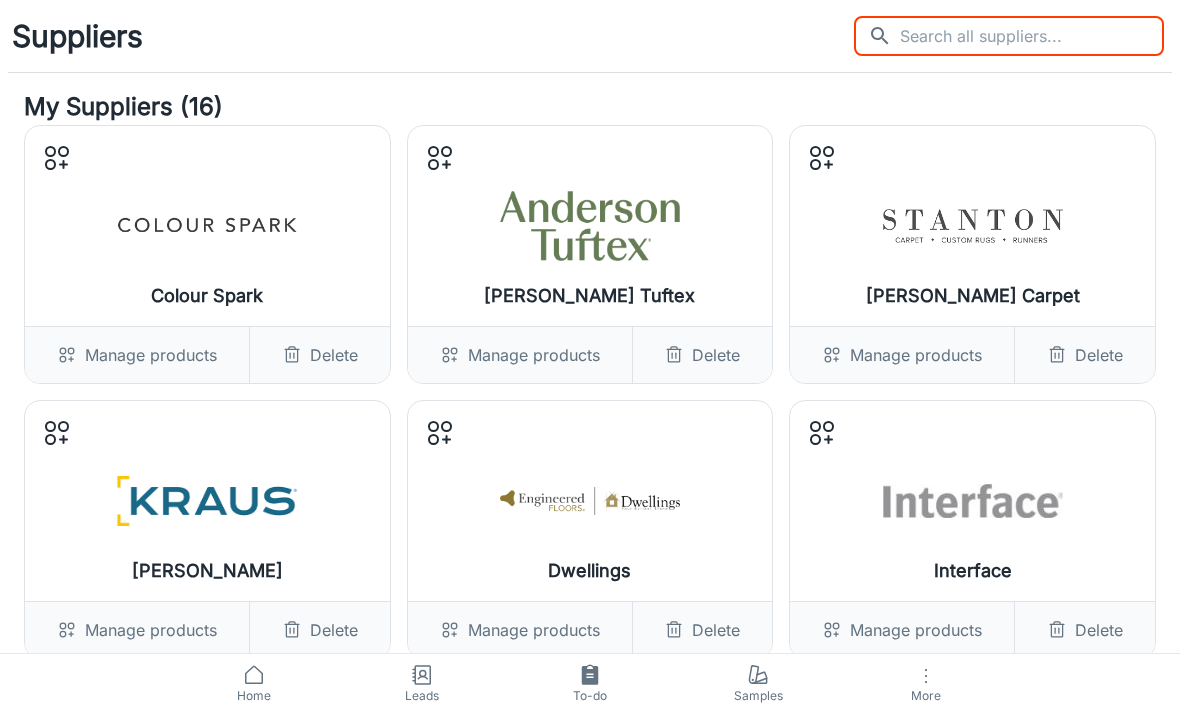 click at bounding box center [1032, 36] 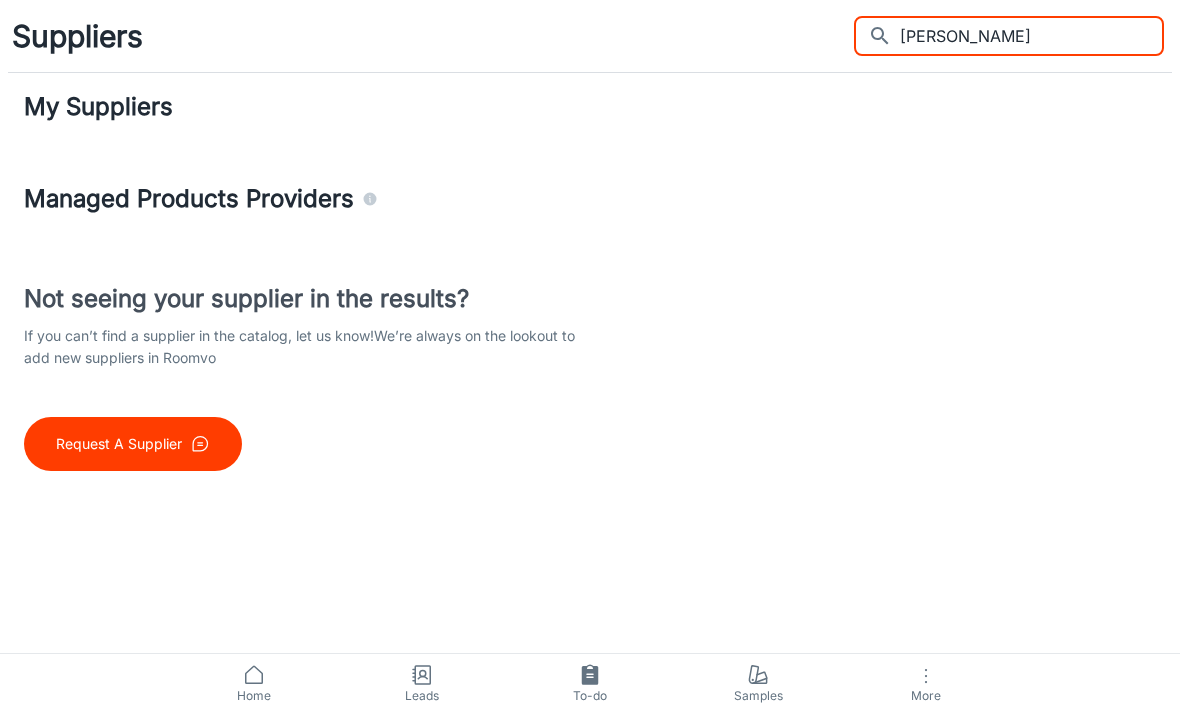 click on "[PERSON_NAME]" at bounding box center (1032, 36) 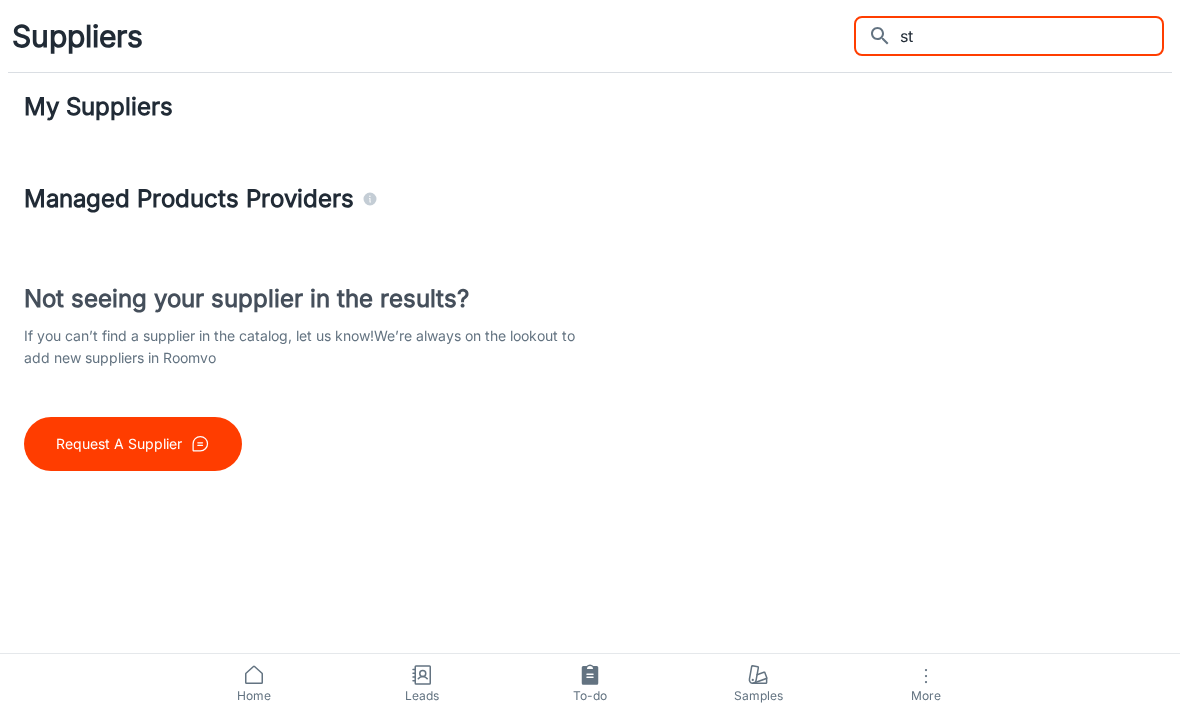 type on "s" 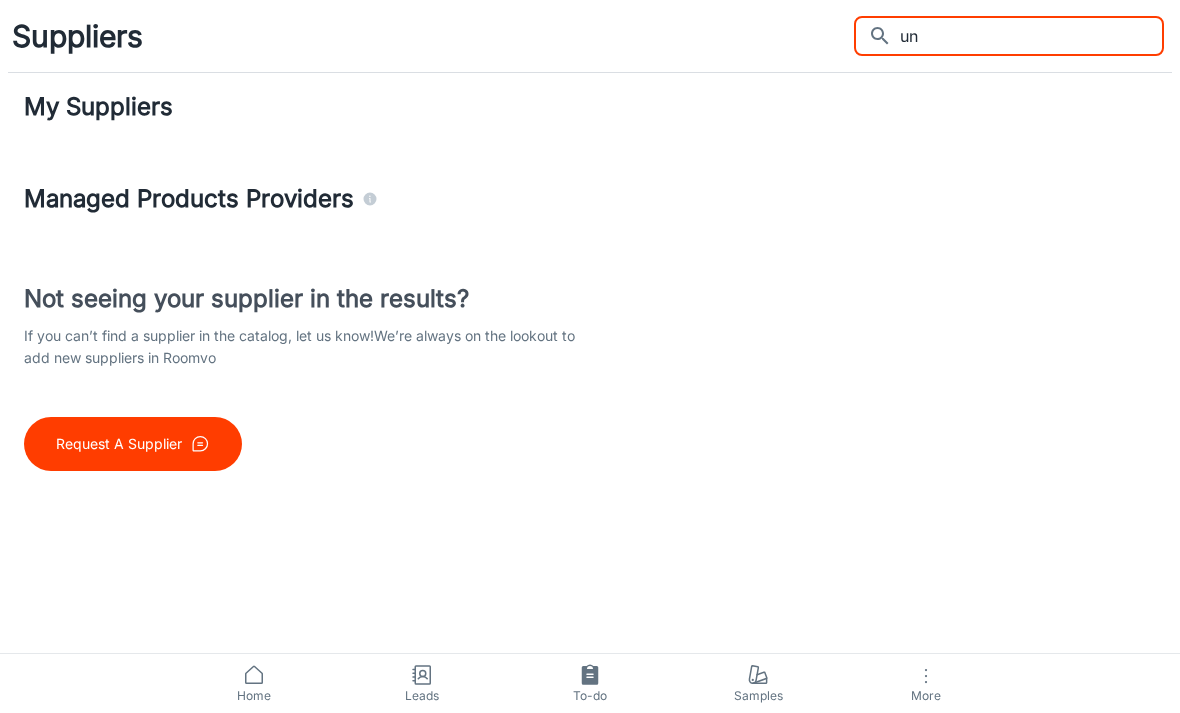 type on "u" 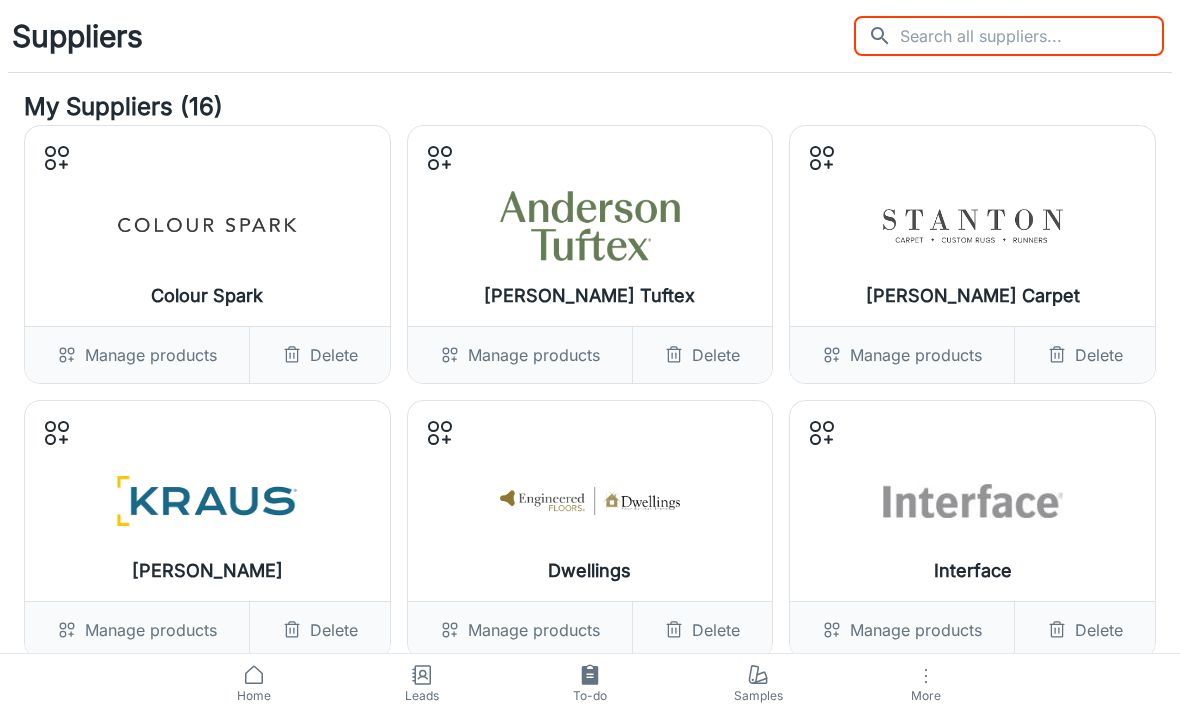 click at bounding box center [1032, 36] 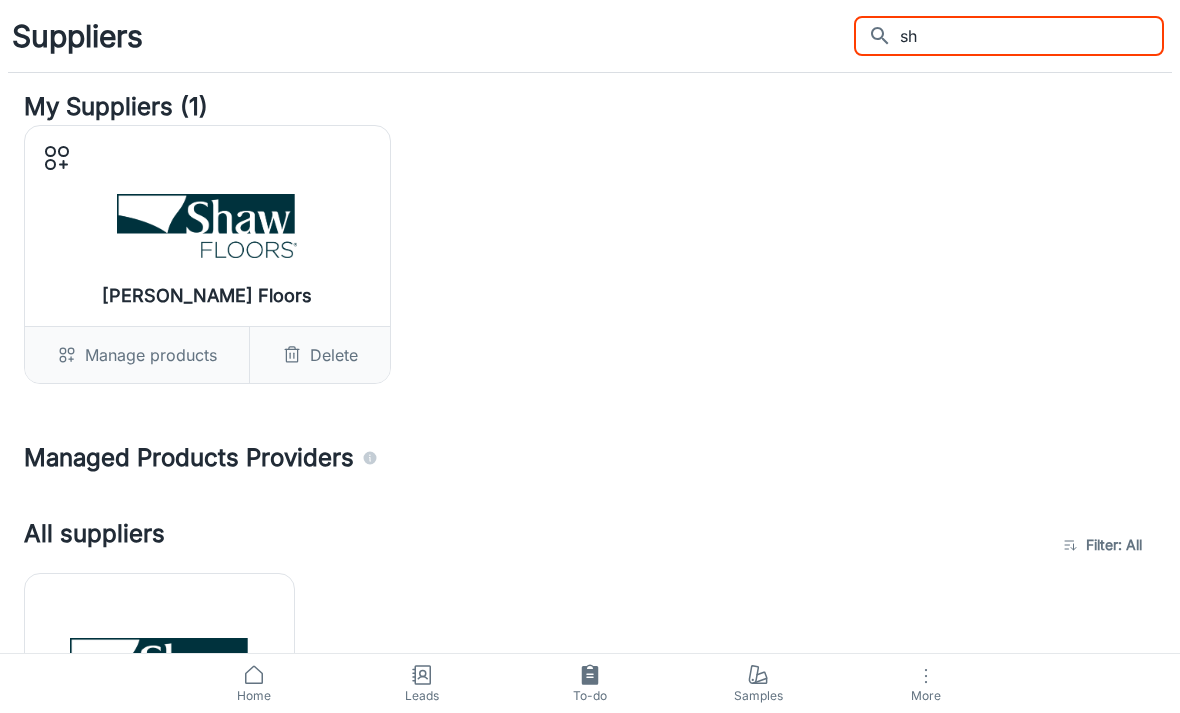 type on "s" 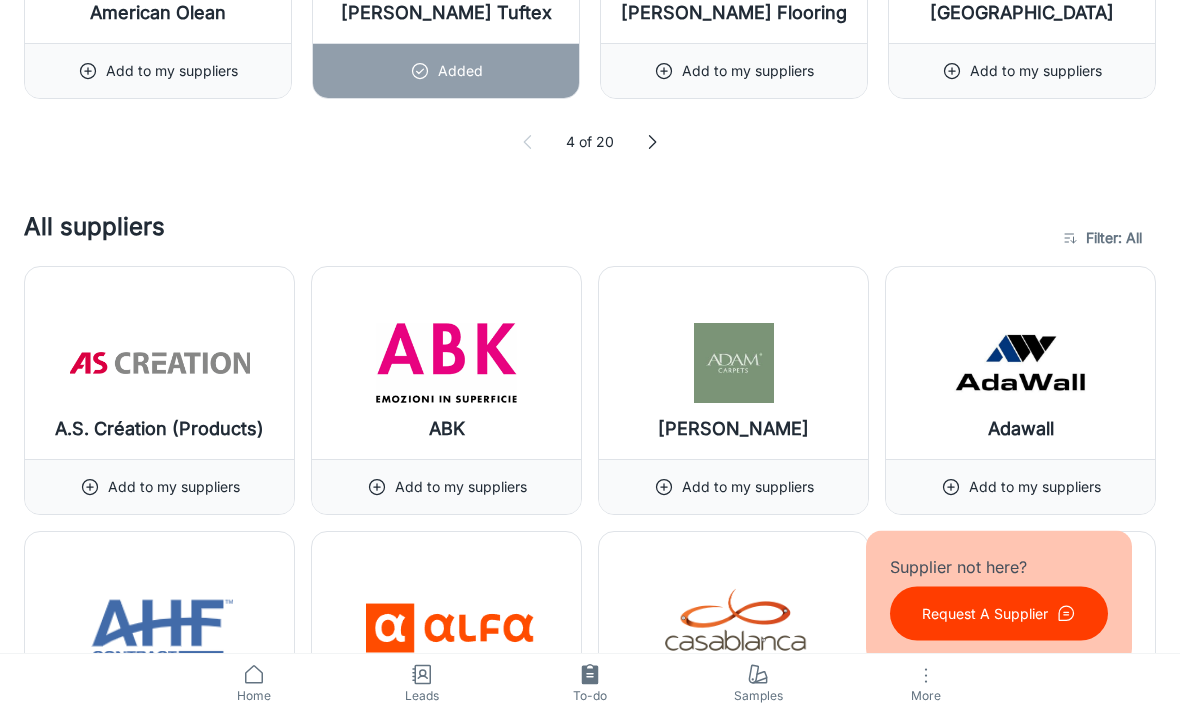 scroll, scrollTop: 1334, scrollLeft: 0, axis: vertical 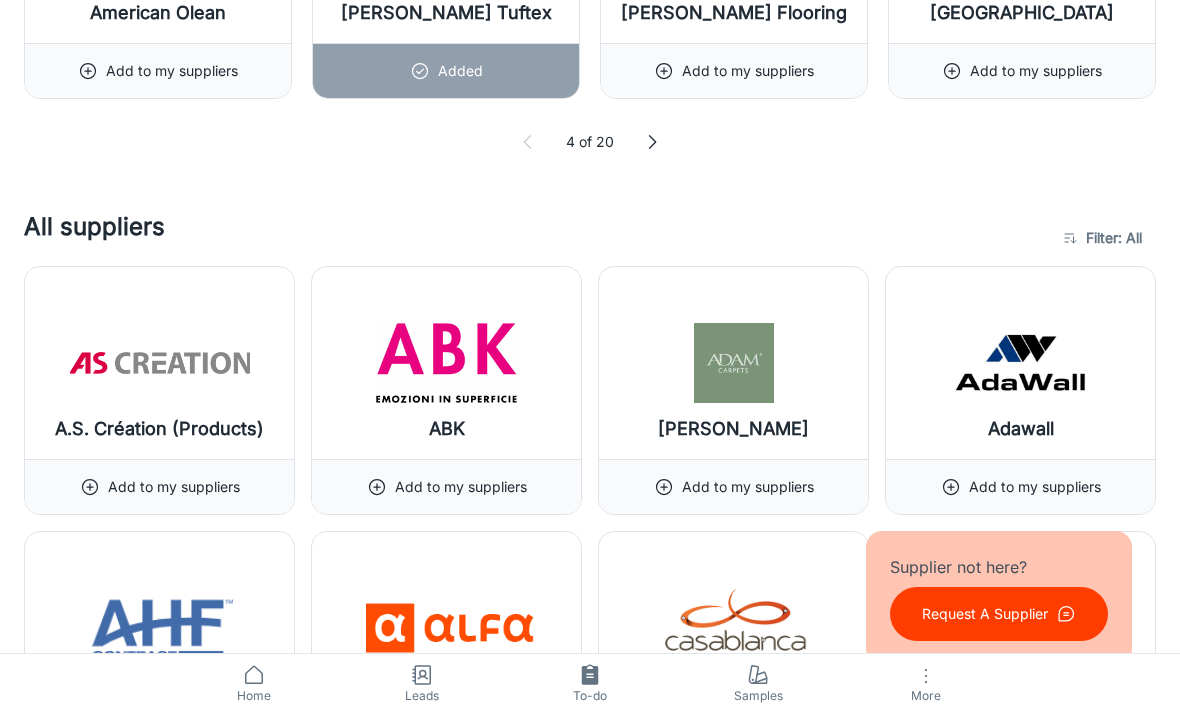 type 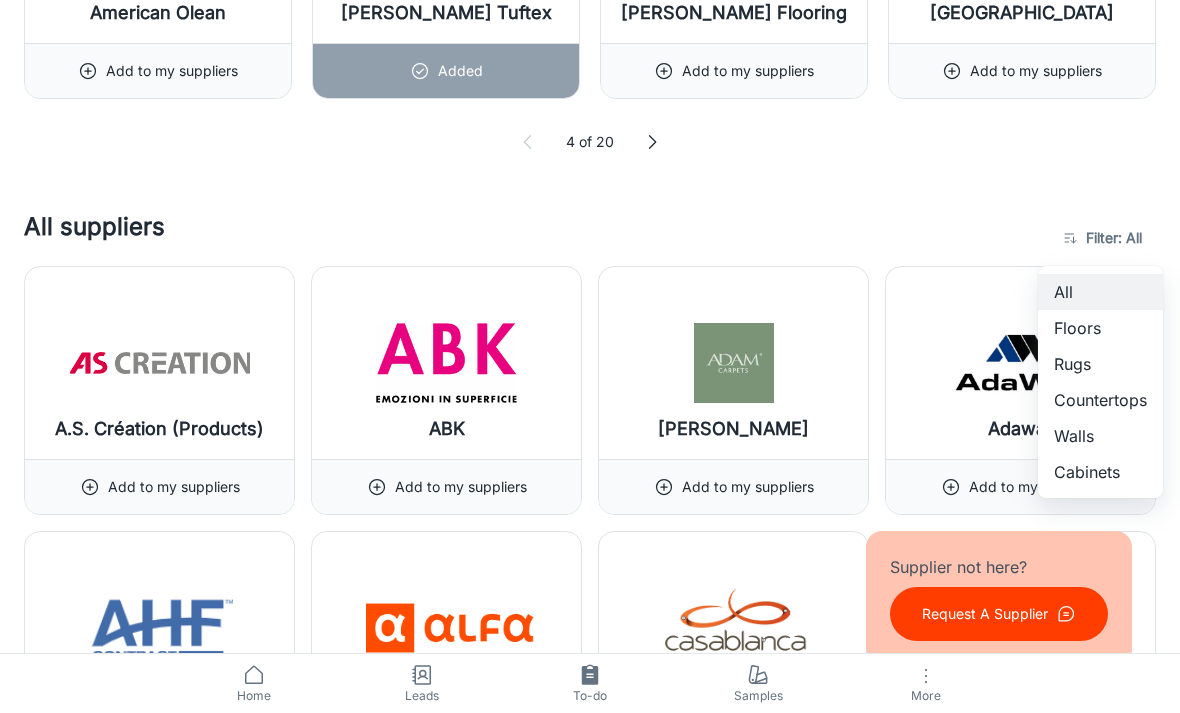 click on "Cabinets" at bounding box center [1100, 472] 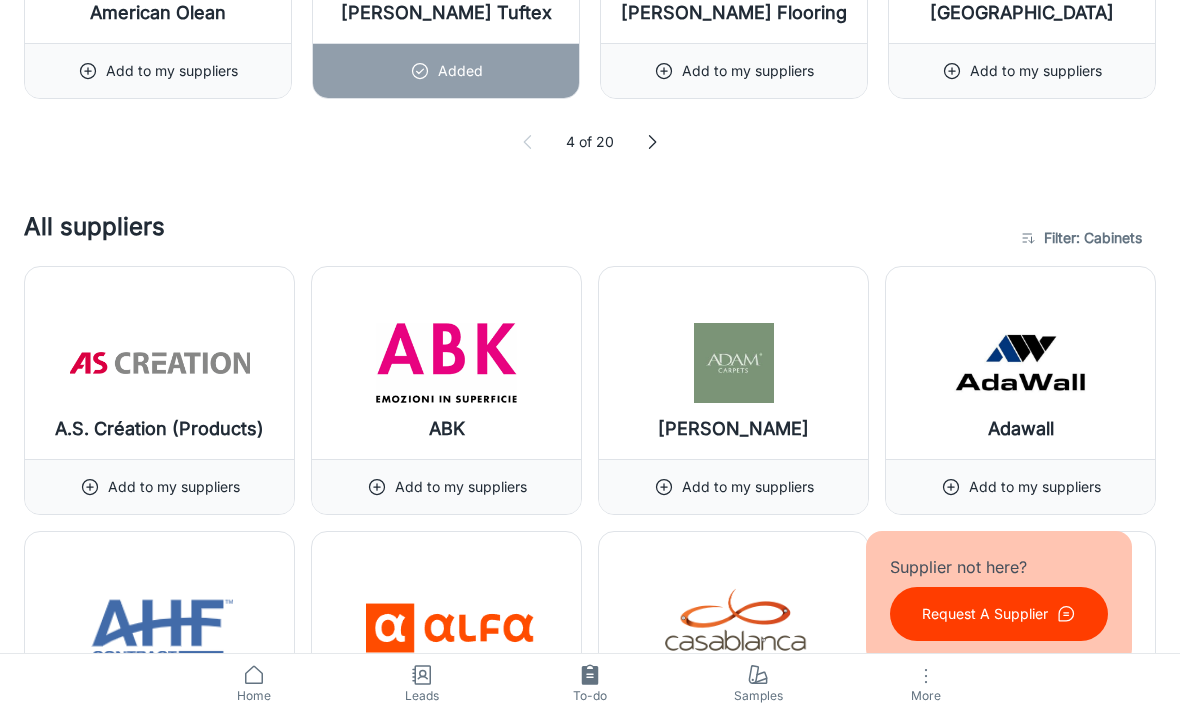 type on "6" 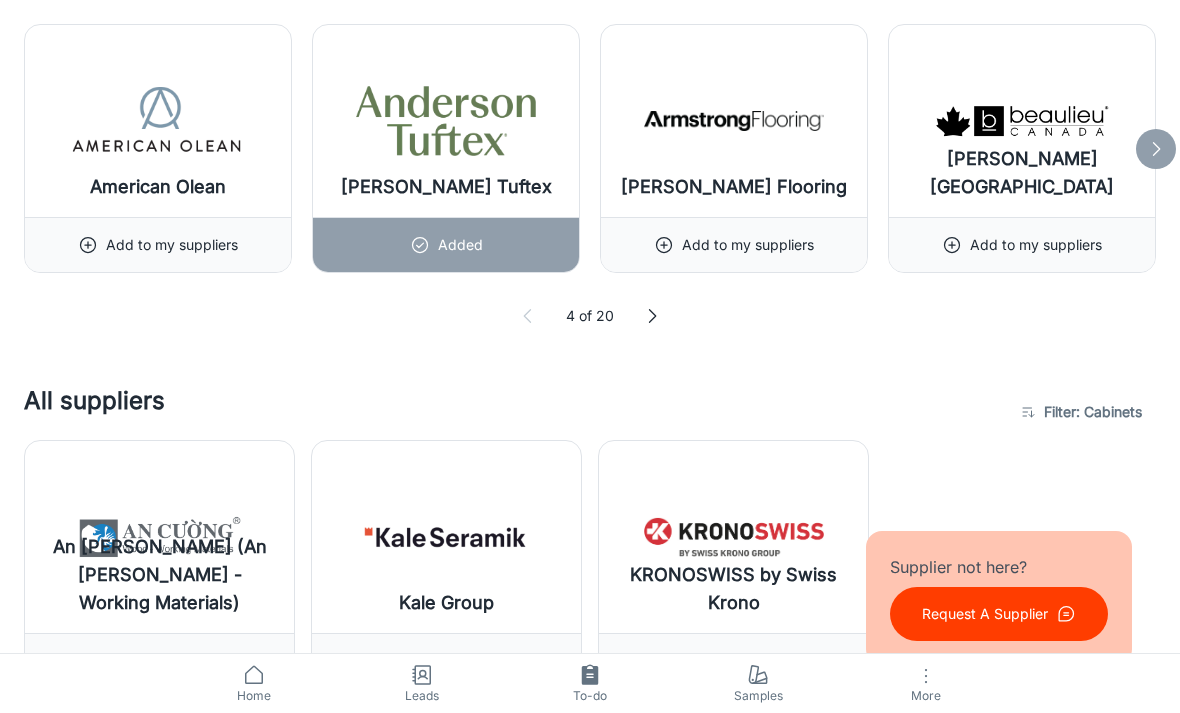 scroll, scrollTop: 1158, scrollLeft: 0, axis: vertical 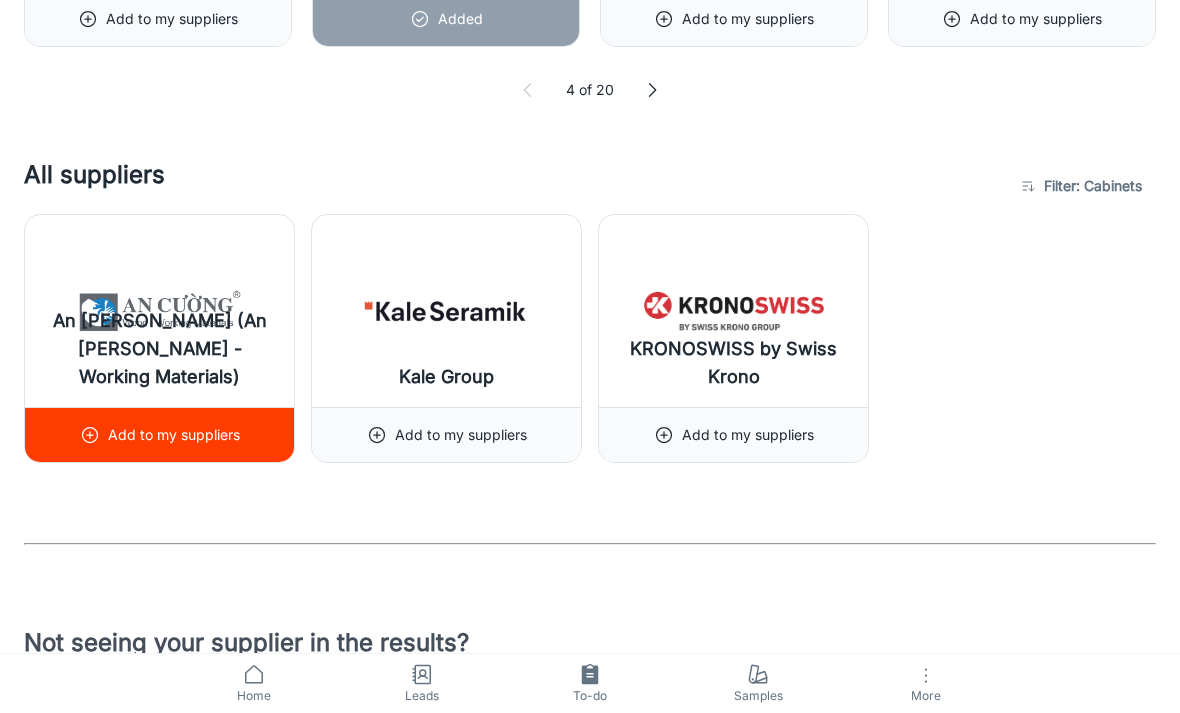 click on "An [PERSON_NAME] (An [PERSON_NAME] - Working Materials)" at bounding box center (159, 350) 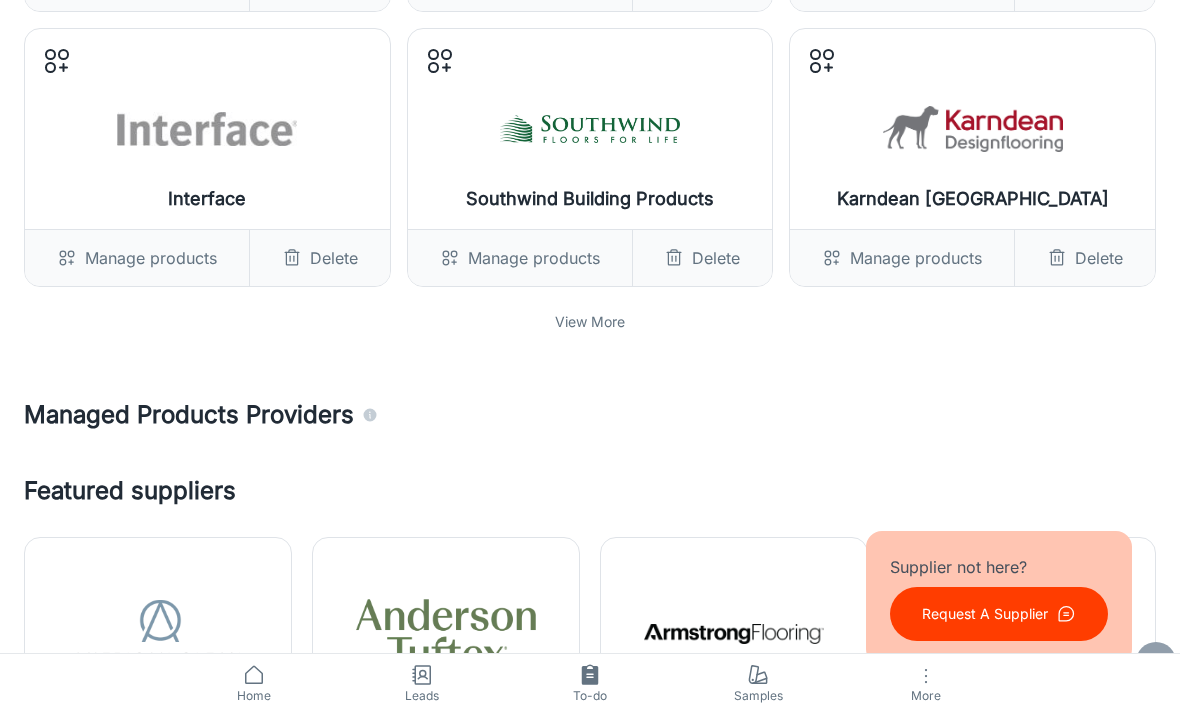 scroll, scrollTop: 645, scrollLeft: 0, axis: vertical 